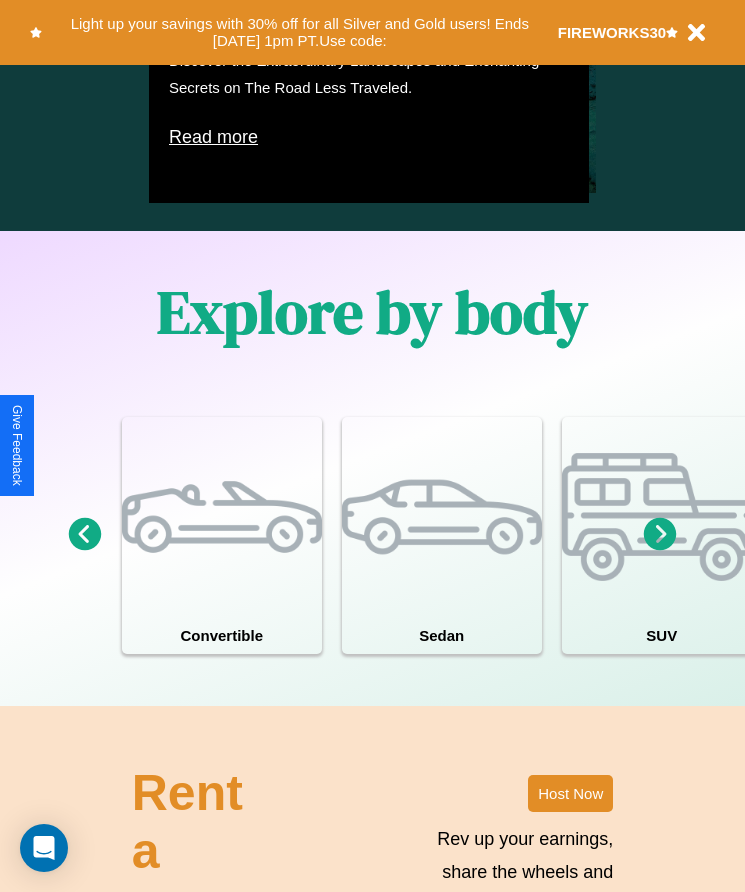 scroll, scrollTop: 1527, scrollLeft: 0, axis: vertical 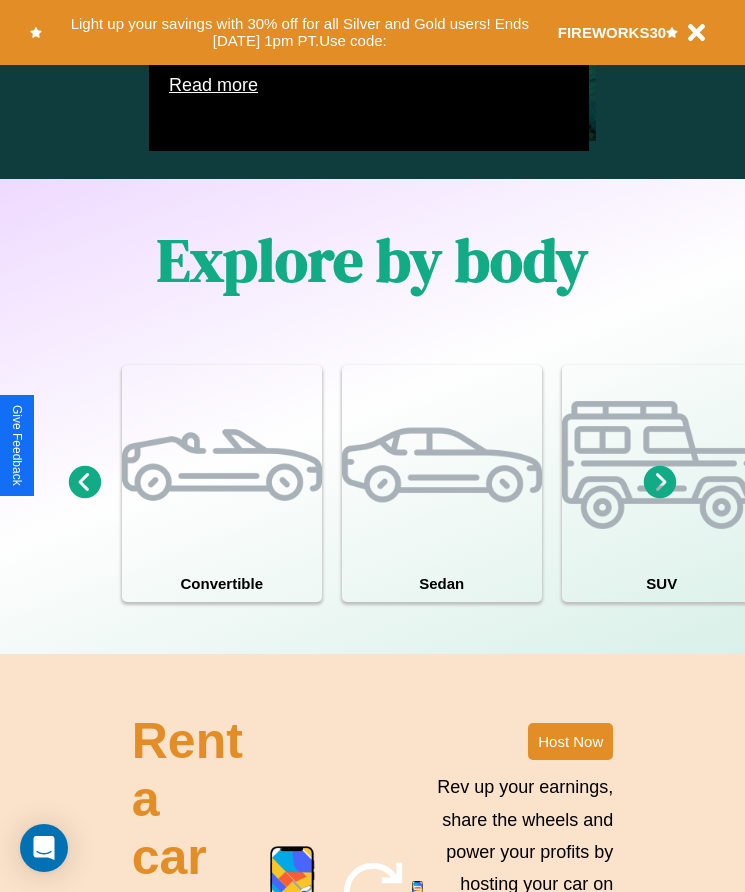 click 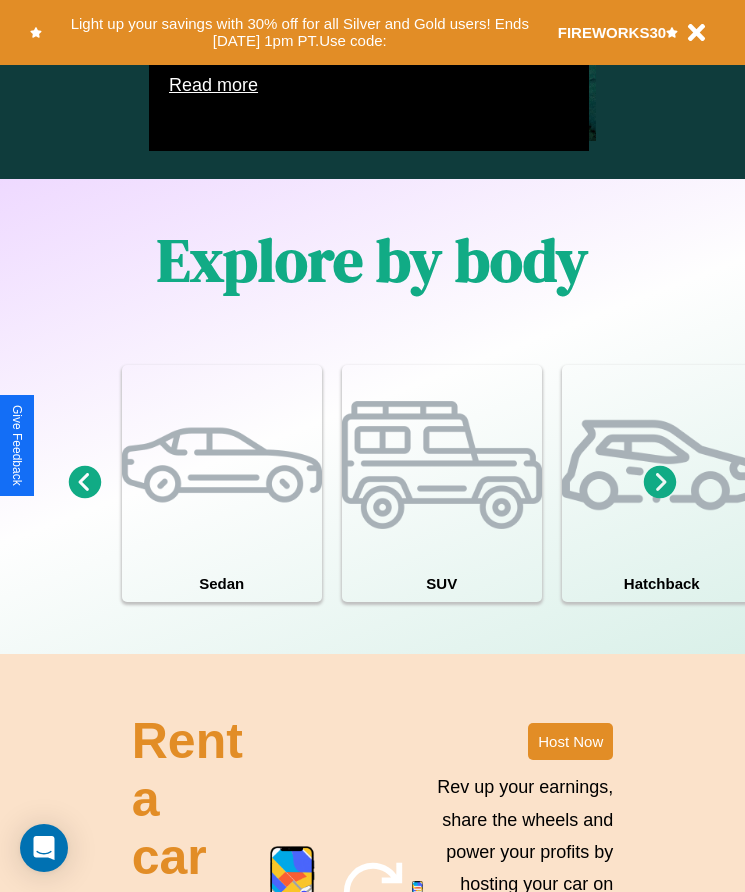 click 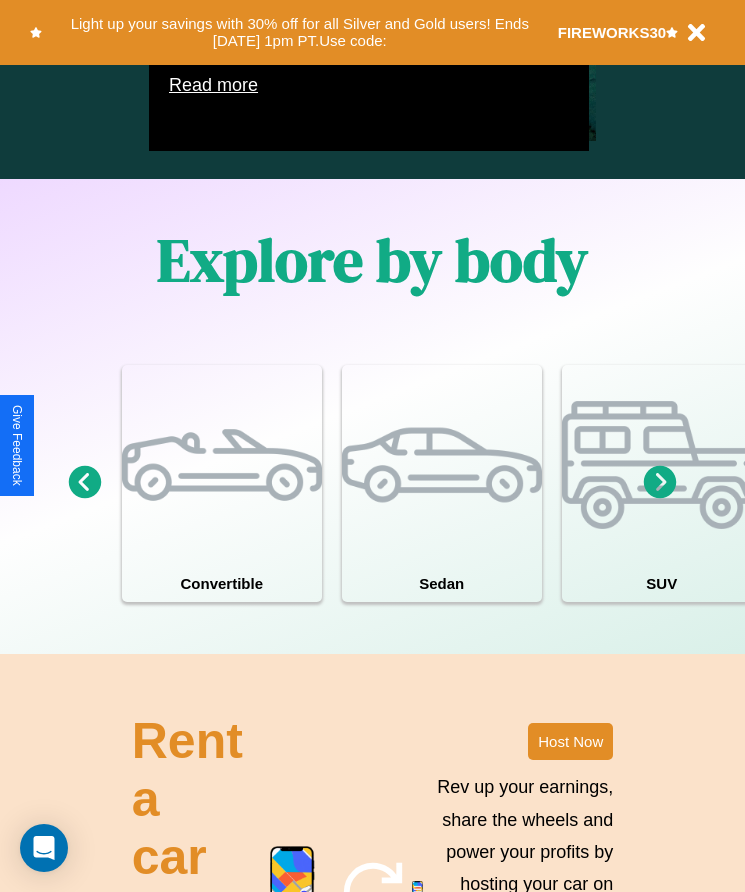 click 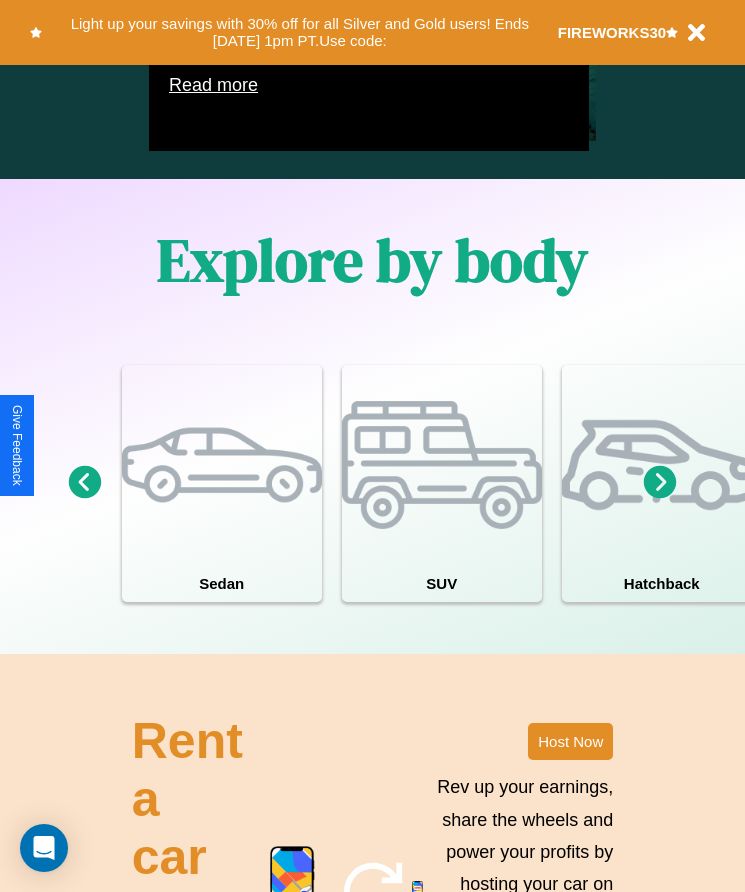 click 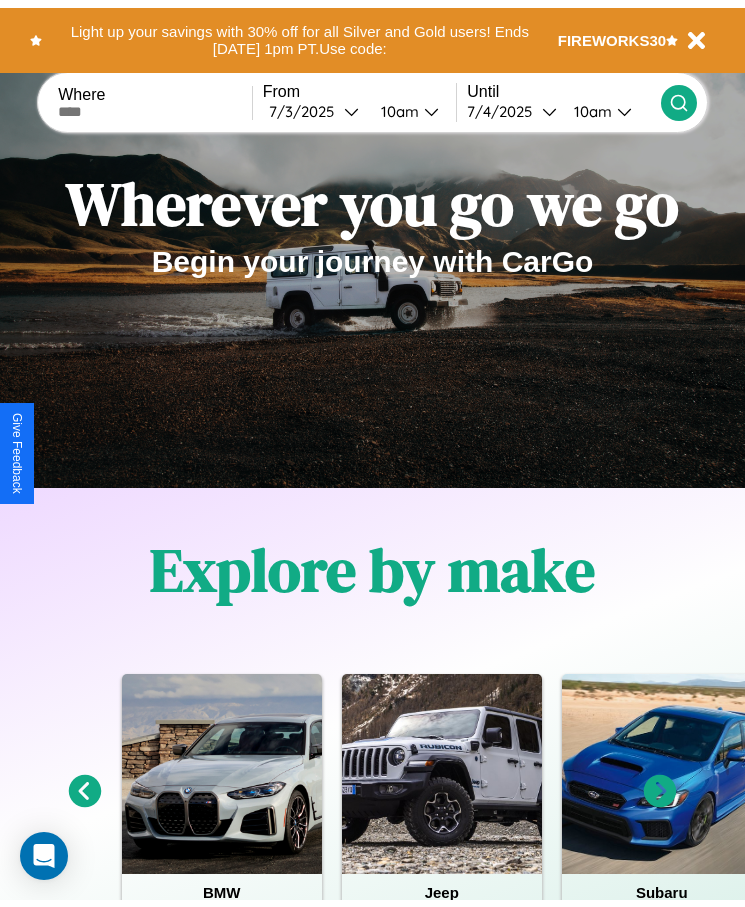 scroll, scrollTop: 0, scrollLeft: 0, axis: both 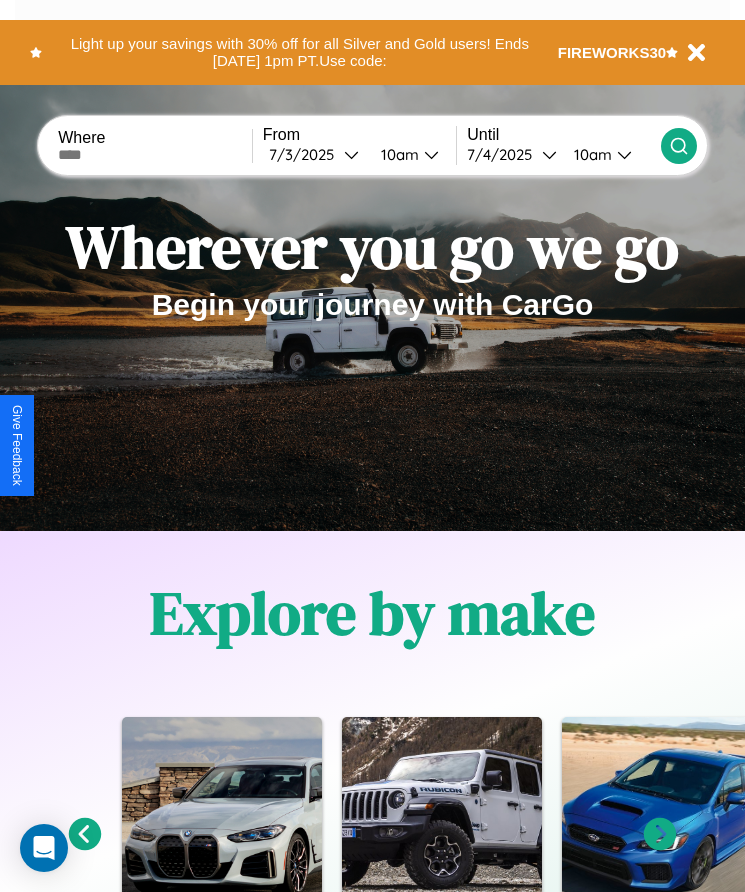 click at bounding box center [155, 155] 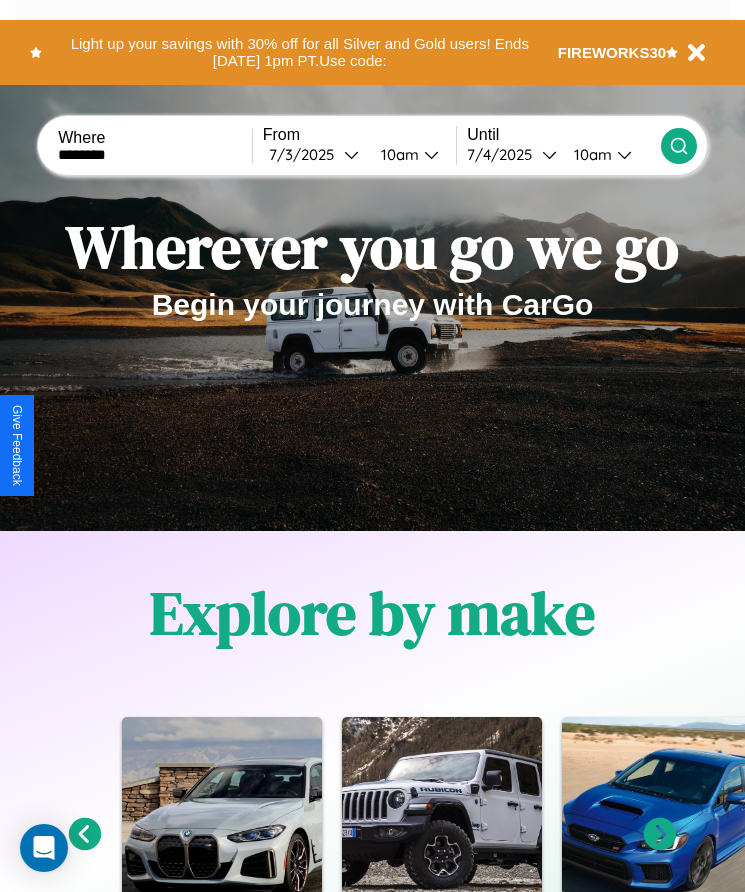 type on "********" 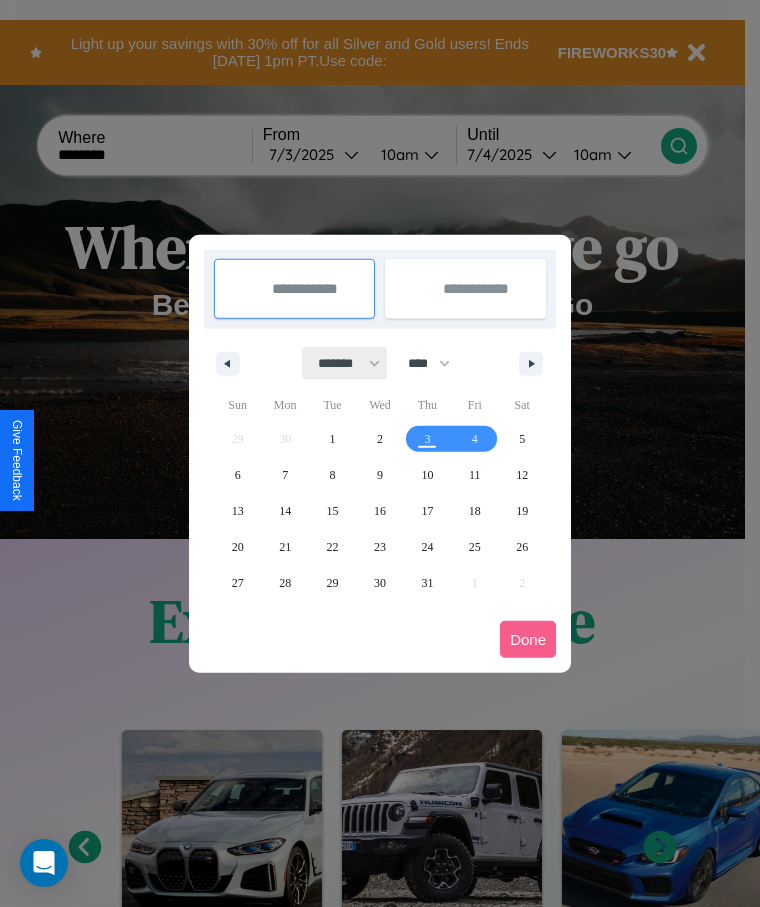 click on "******* ******** ***** ***** *** **** **** ****** ********* ******* ******** ********" at bounding box center (345, 363) 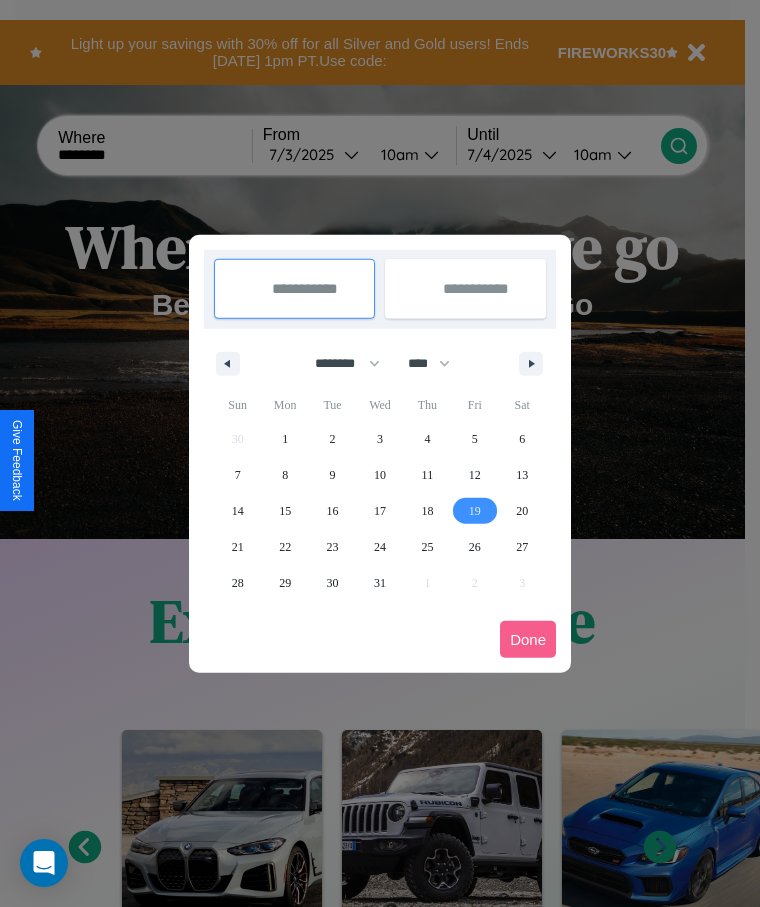 click on "19" at bounding box center [475, 511] 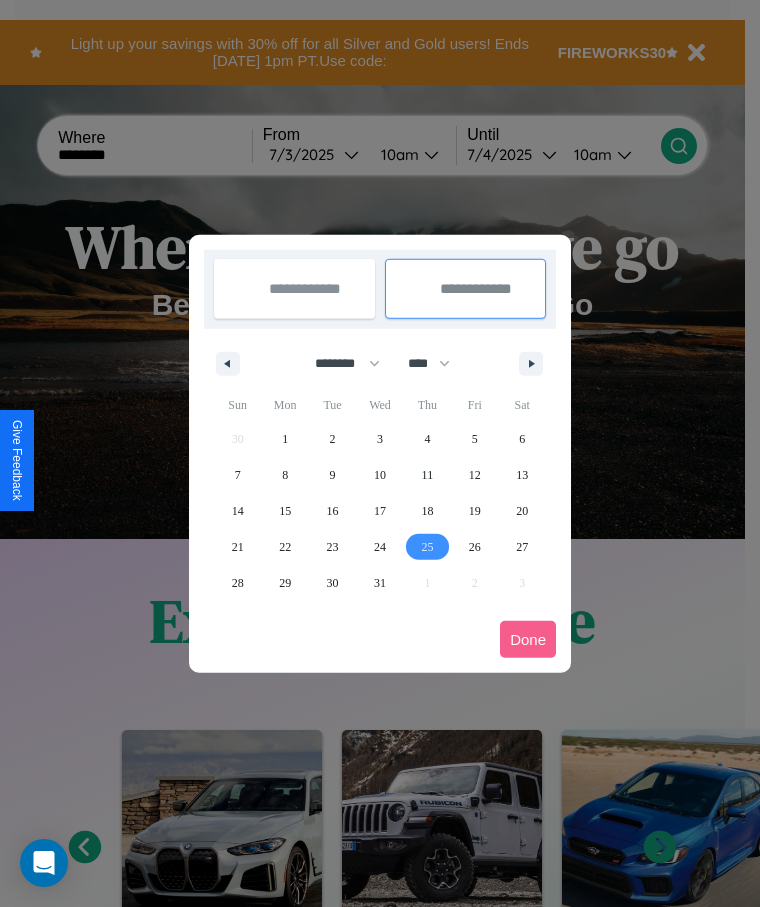 click on "25" at bounding box center [427, 547] 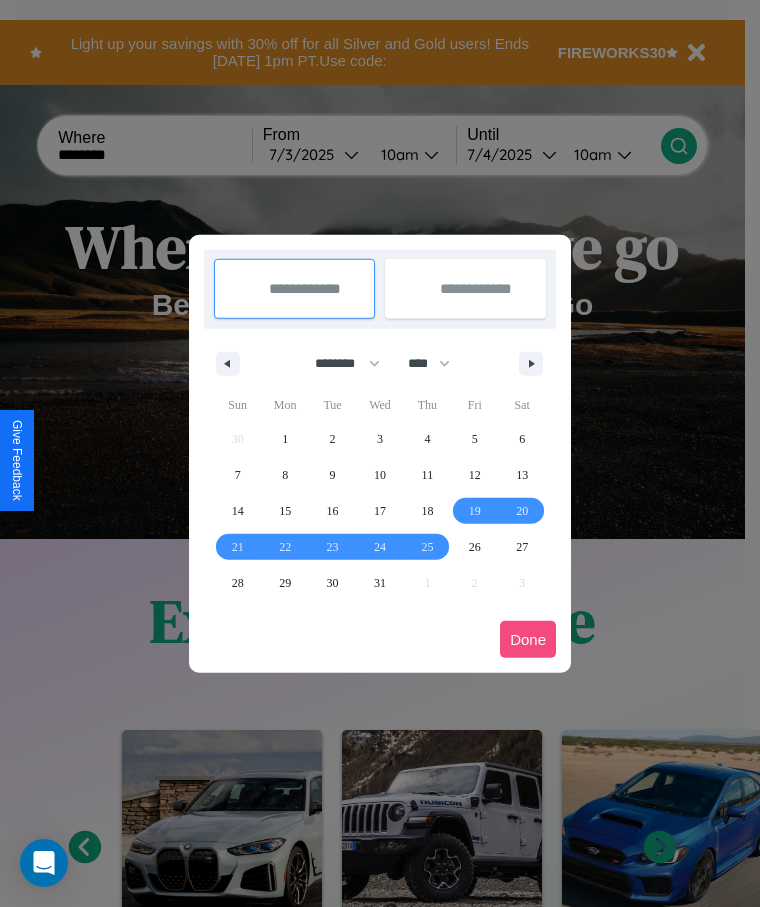 click on "Done" at bounding box center (528, 639) 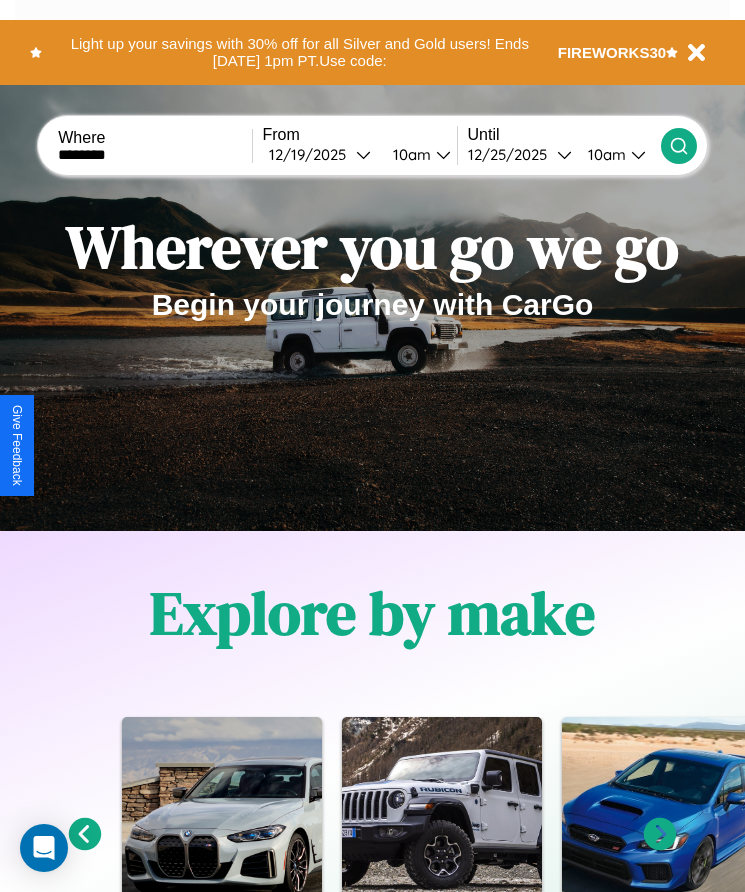 click on "10am" at bounding box center (409, 154) 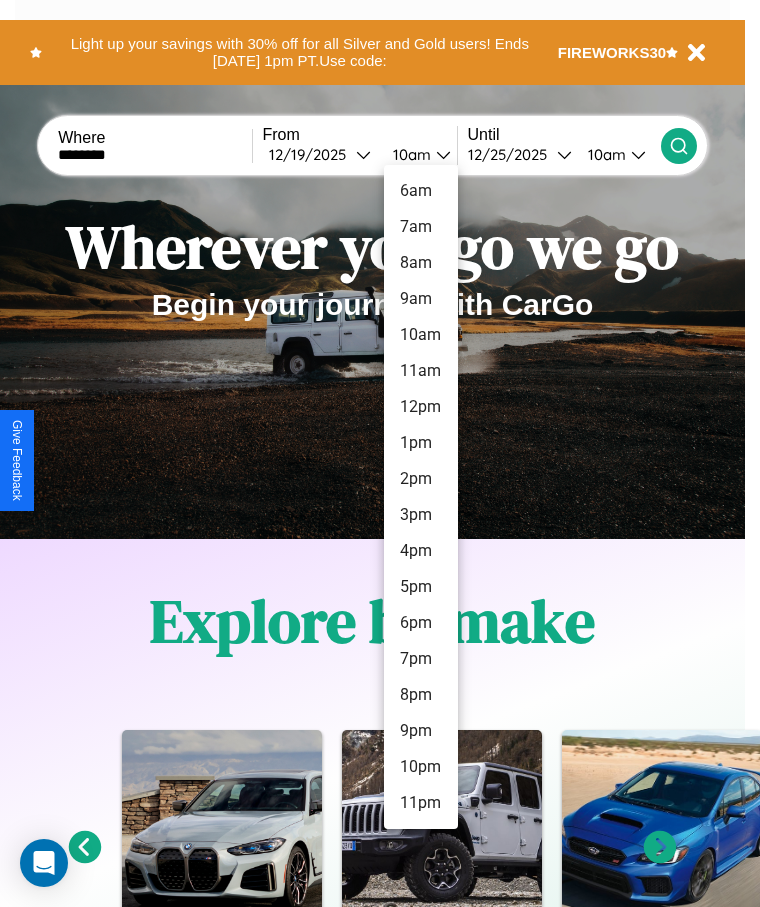 click on "12pm" at bounding box center [421, 407] 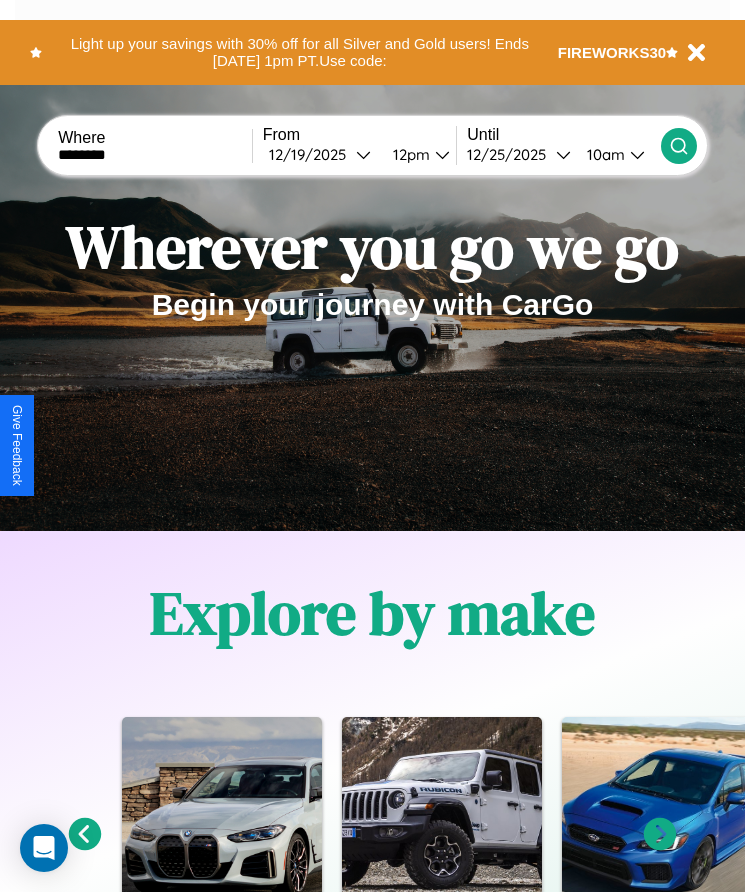 click 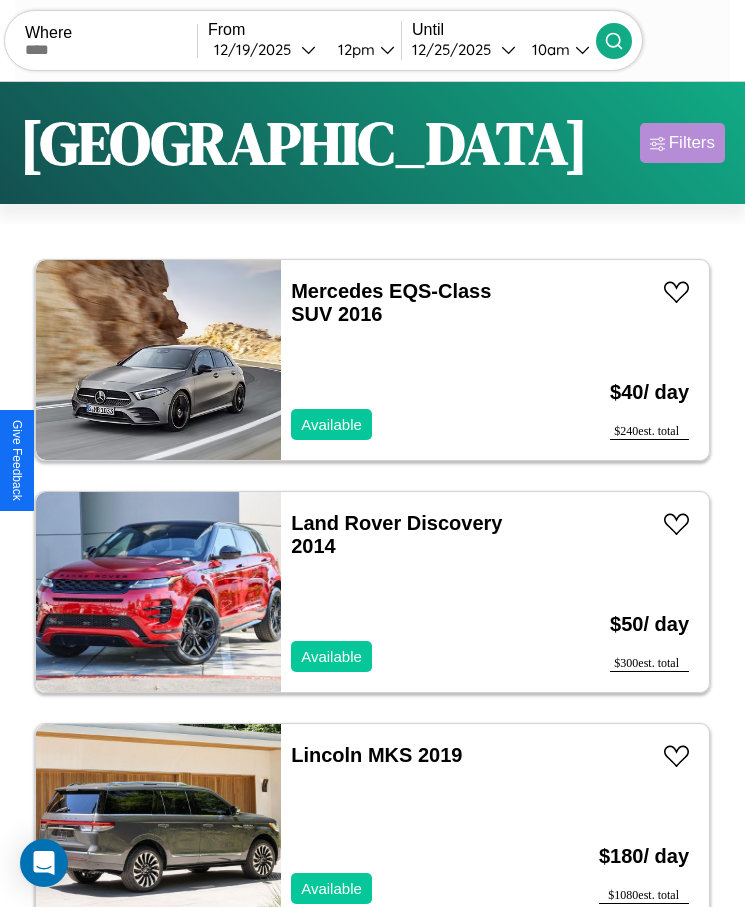 click on "Filters" at bounding box center [692, 143] 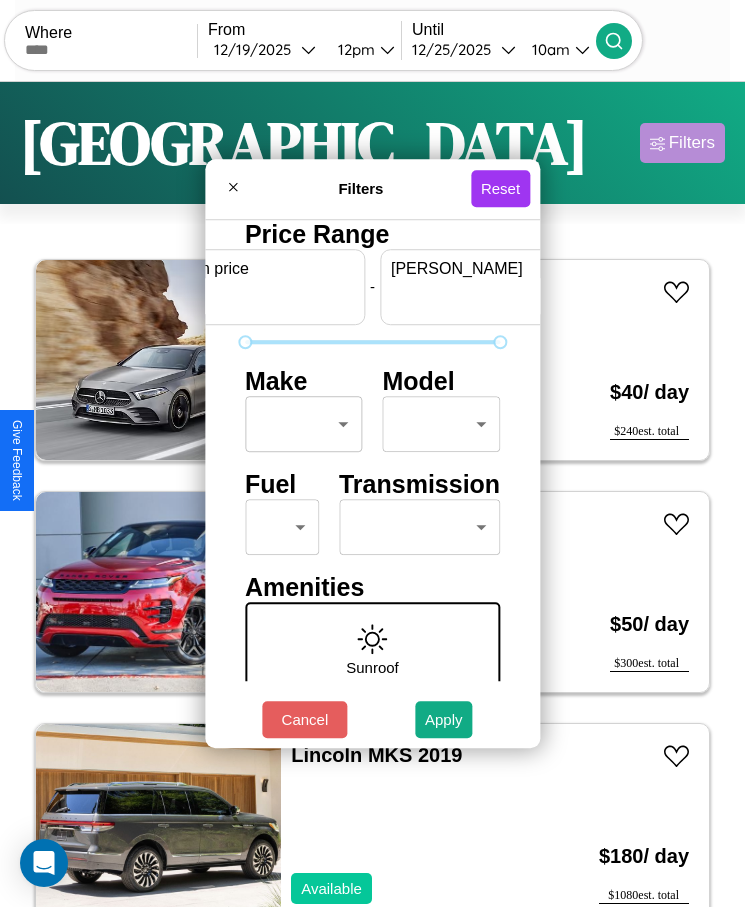 scroll, scrollTop: 0, scrollLeft: 74, axis: horizontal 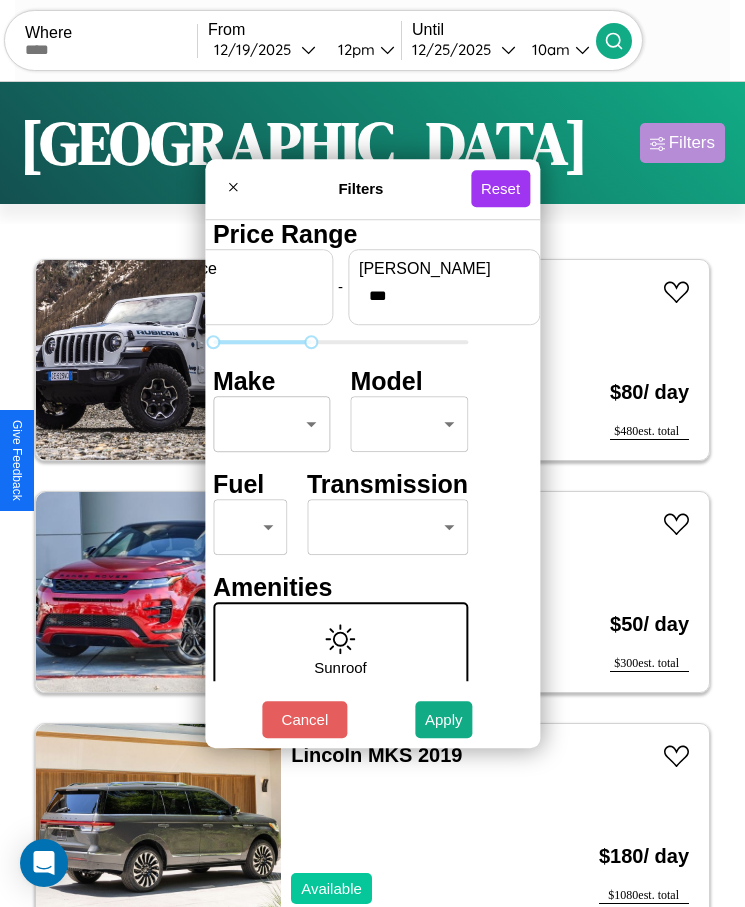 type on "***" 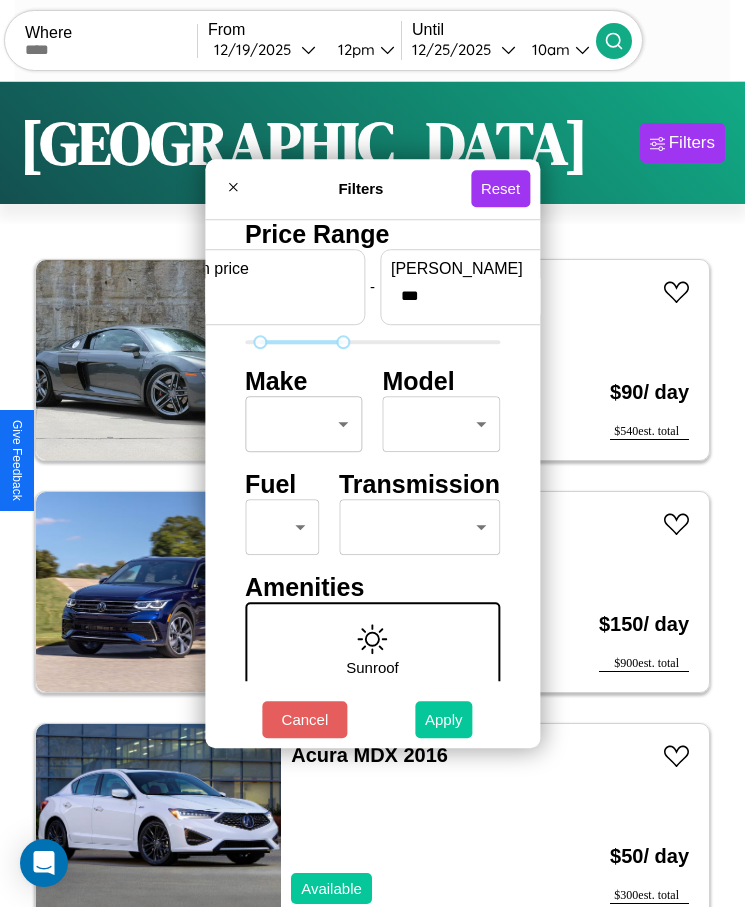 type on "**" 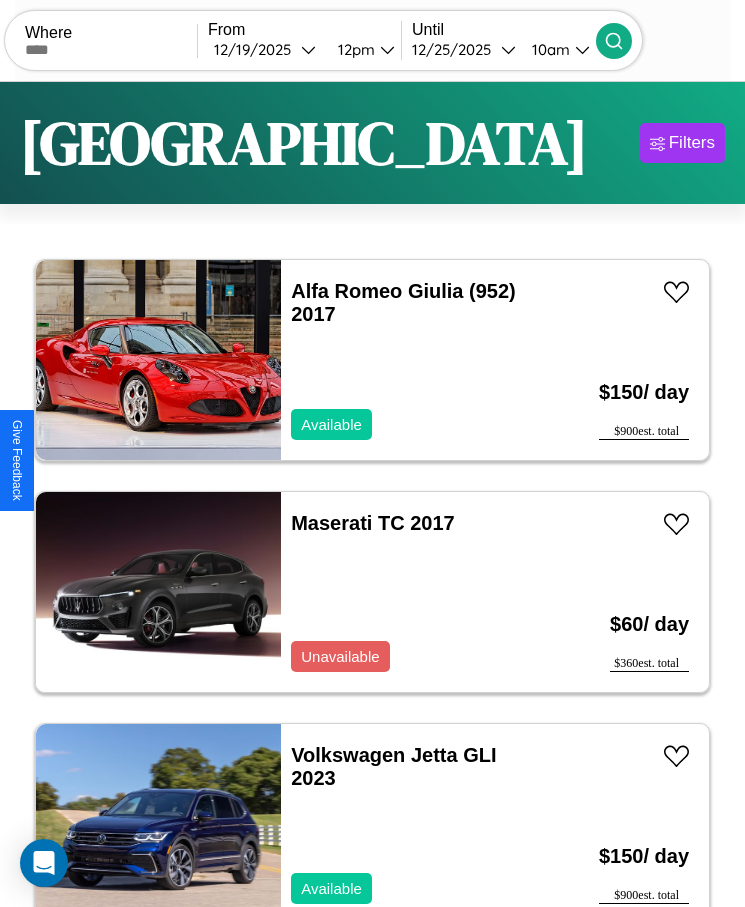 scroll, scrollTop: 50, scrollLeft: 0, axis: vertical 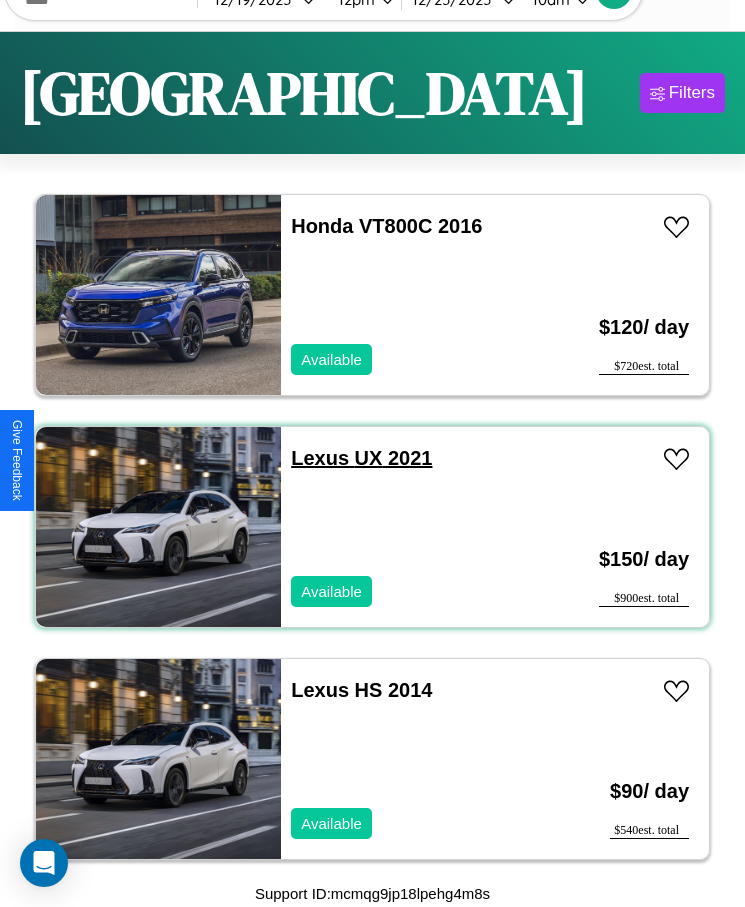 click on "Lexus   UX   2021" at bounding box center (361, 458) 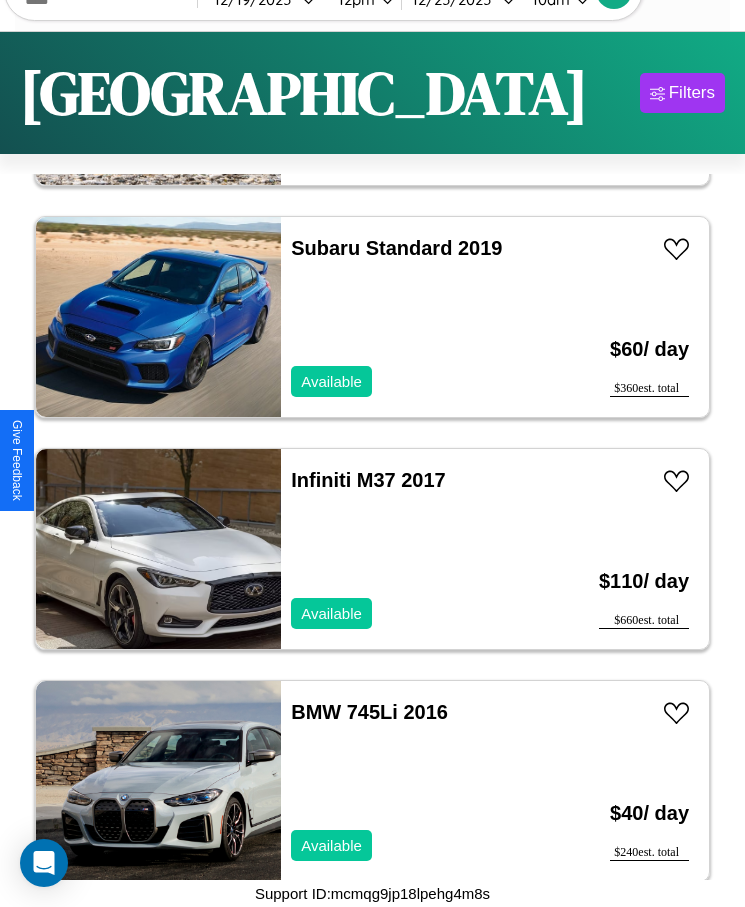 scroll, scrollTop: 8135, scrollLeft: 0, axis: vertical 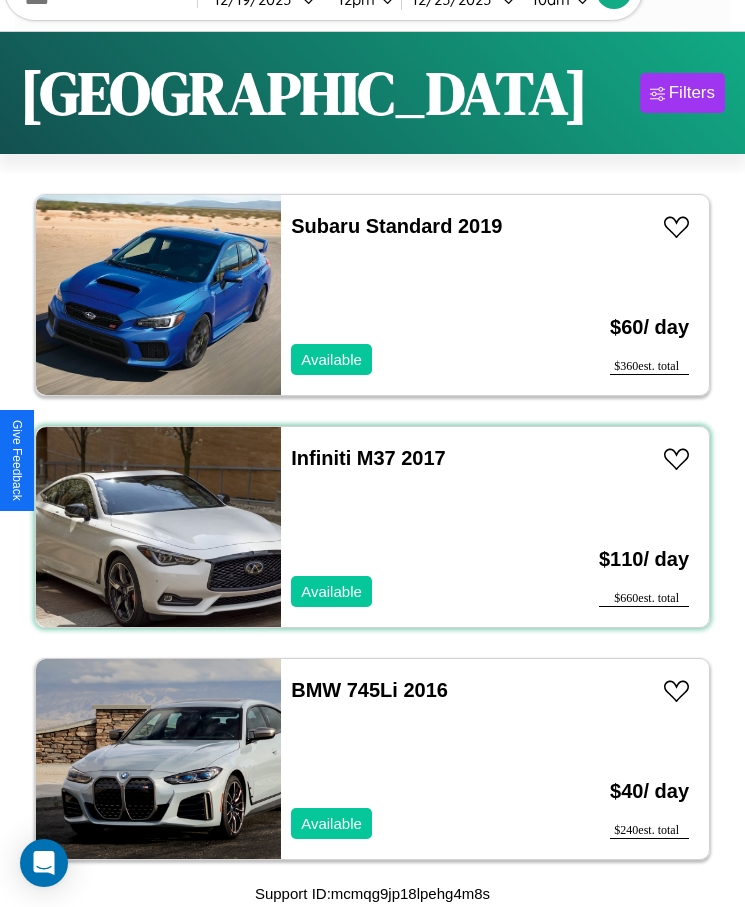 click on "Infiniti   M37   2017 Available" at bounding box center (413, 527) 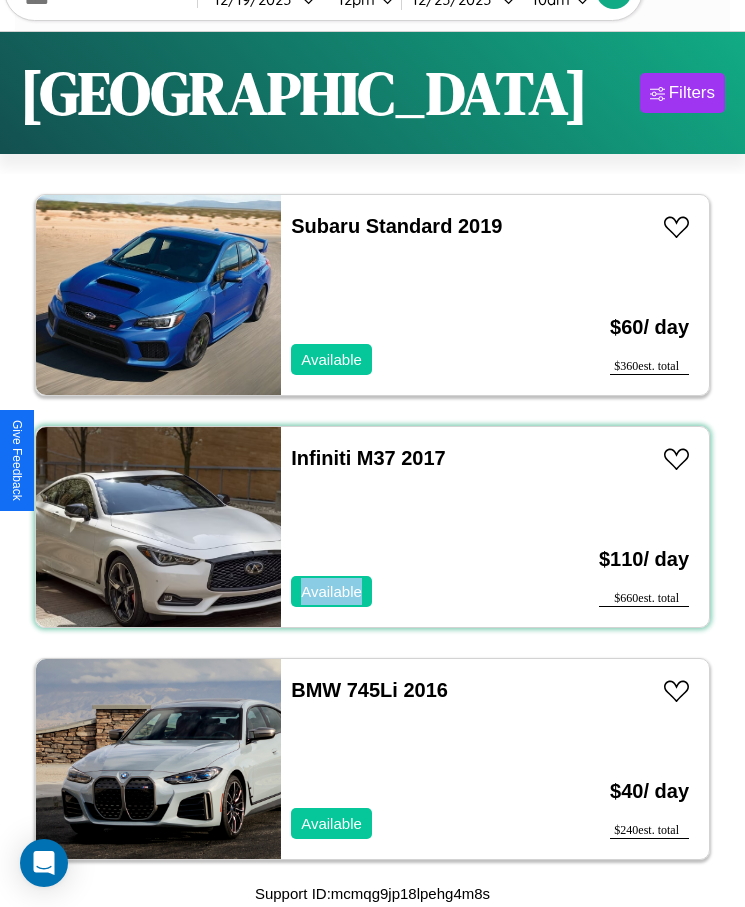 click on "Infiniti   M37   2017 Available" at bounding box center (413, 527) 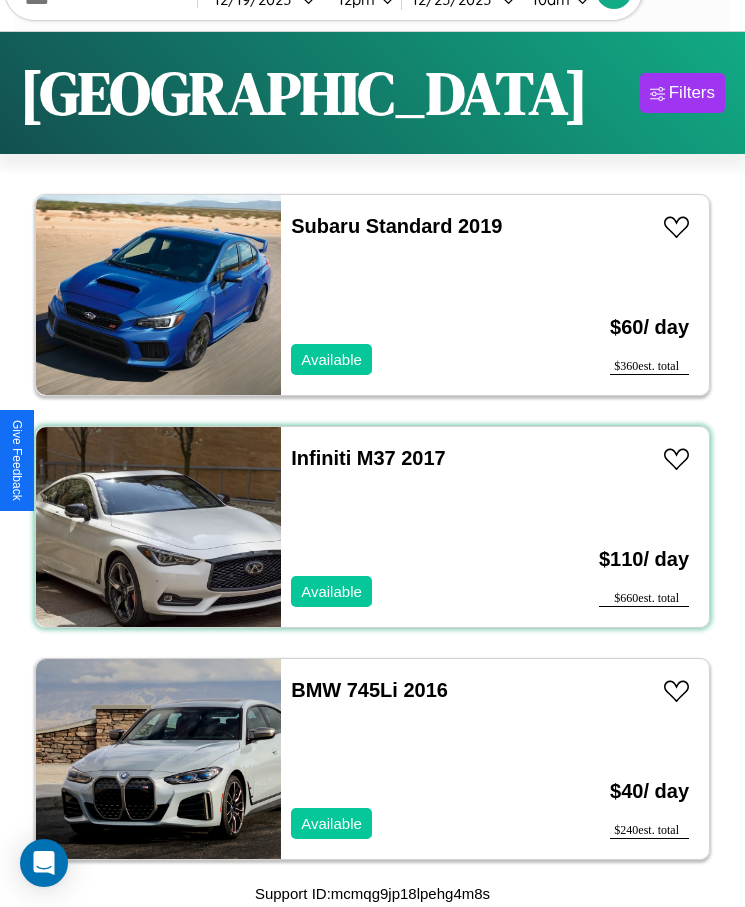 click on "Infiniti   M37   2017 Available" at bounding box center (413, 527) 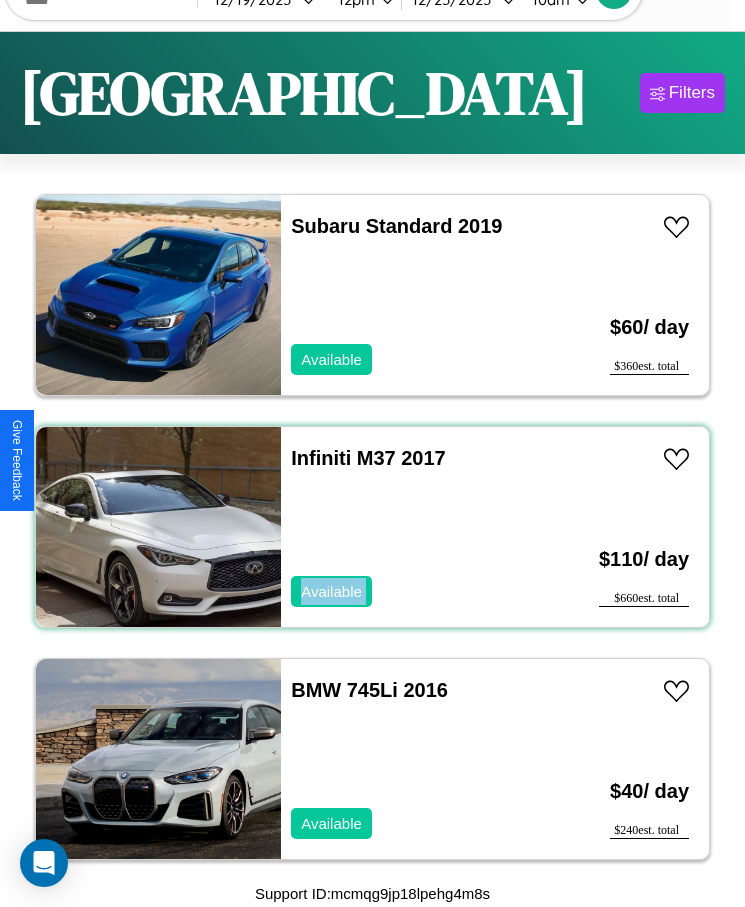 click on "Infiniti   M37   2017 Available" at bounding box center (413, 527) 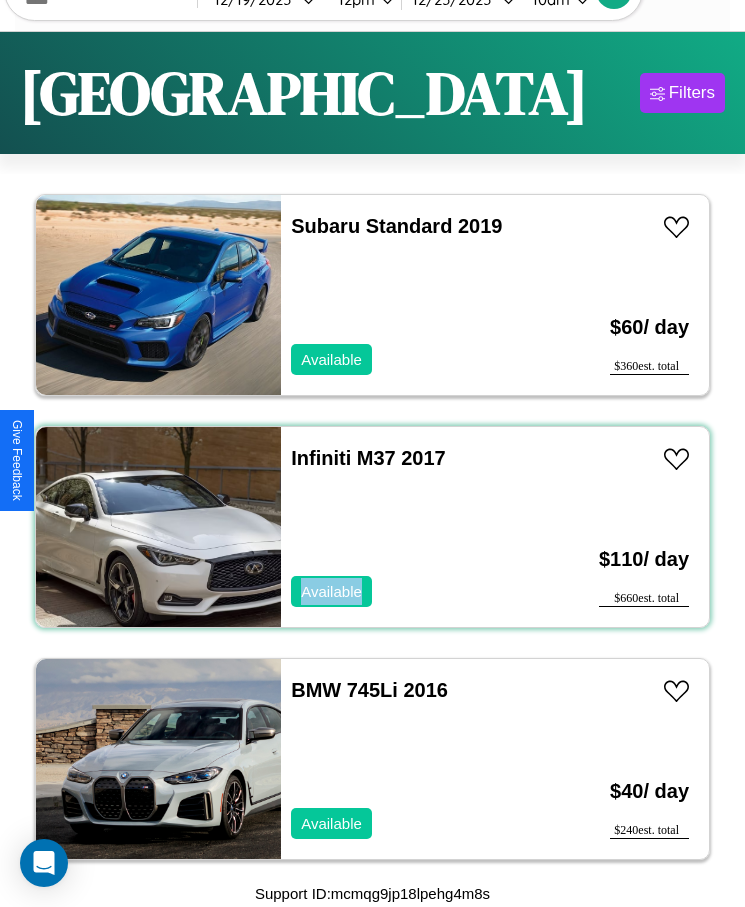 click on "Infiniti   M37   2017 Available" at bounding box center [413, 527] 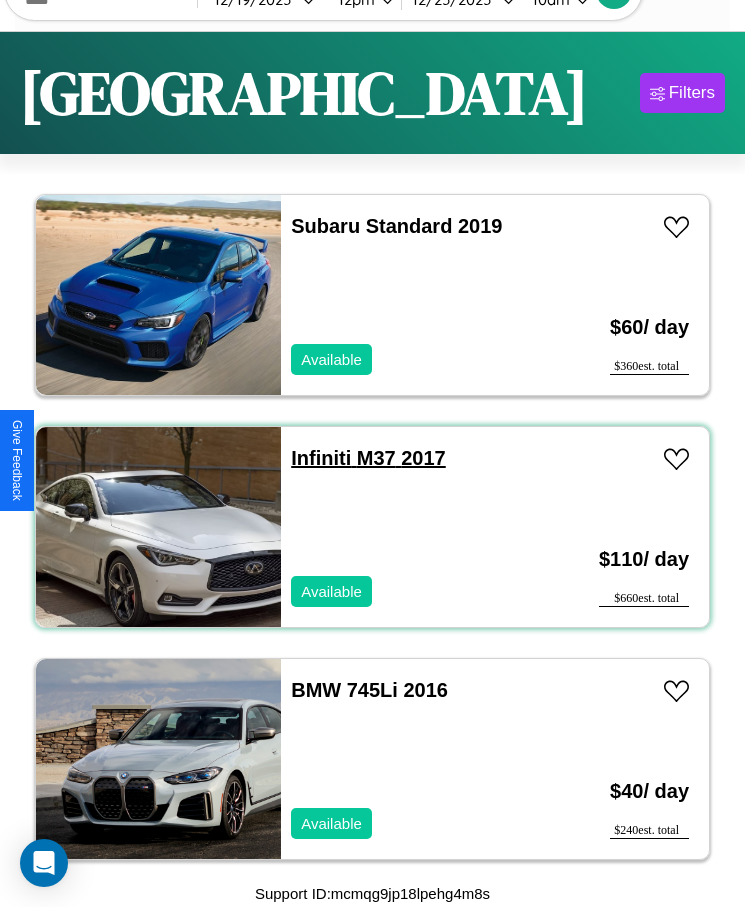 click on "Infiniti   M37   2017" at bounding box center [368, 458] 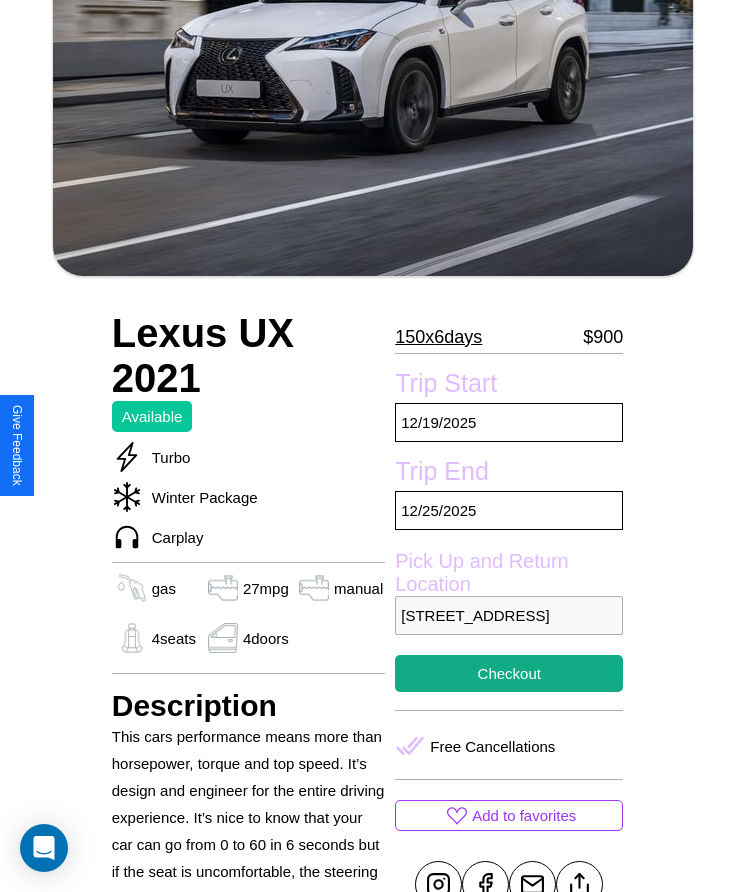 scroll, scrollTop: 540, scrollLeft: 0, axis: vertical 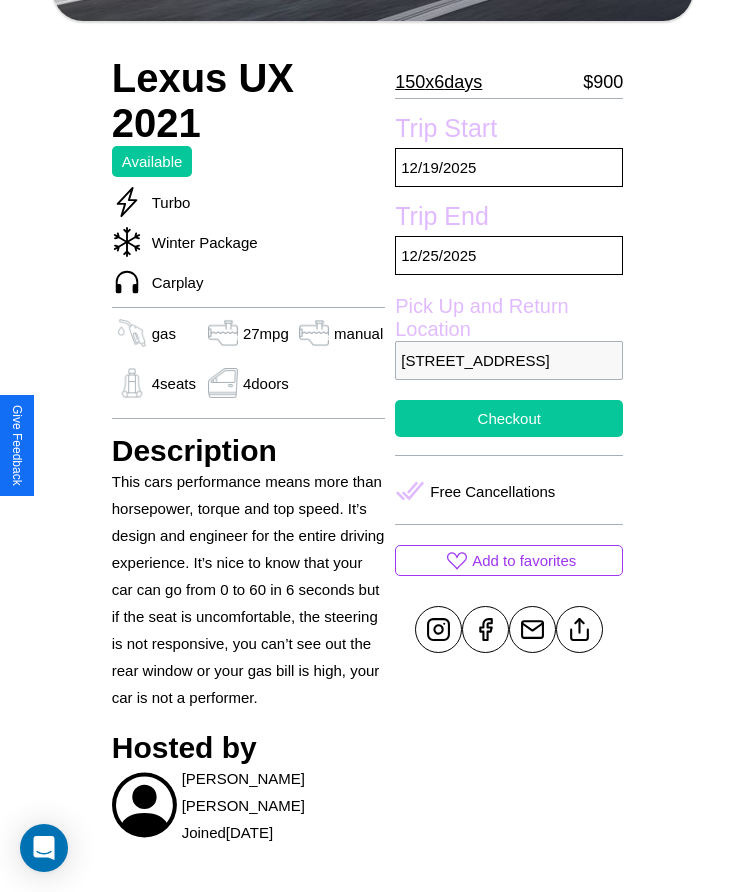click on "Checkout" at bounding box center [509, 418] 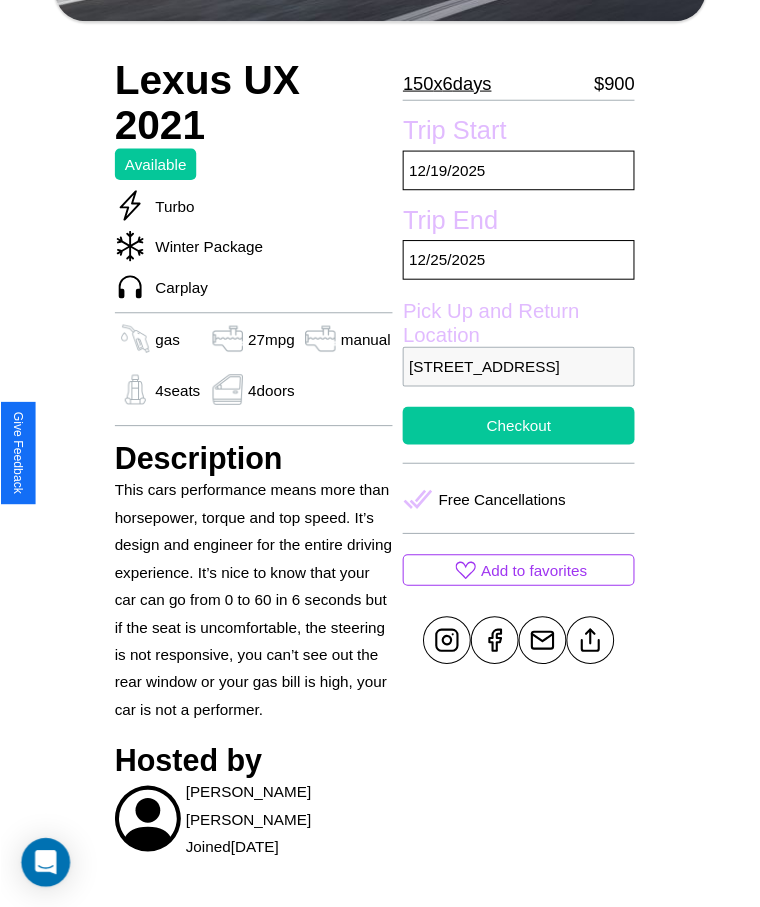 scroll, scrollTop: 0, scrollLeft: 0, axis: both 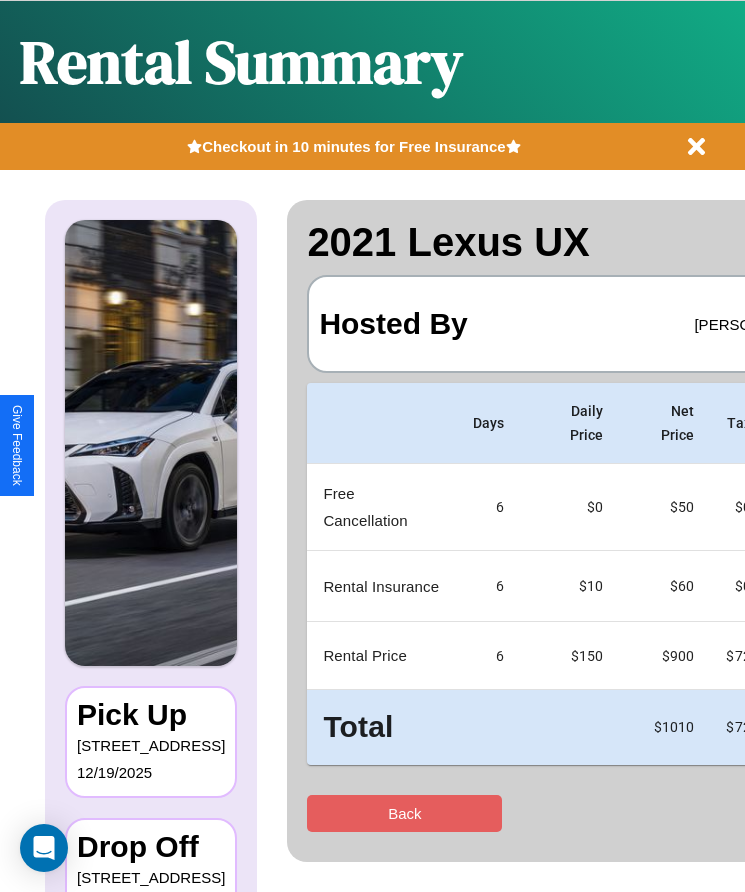click on "Checkout" at bounding box center (849, 813) 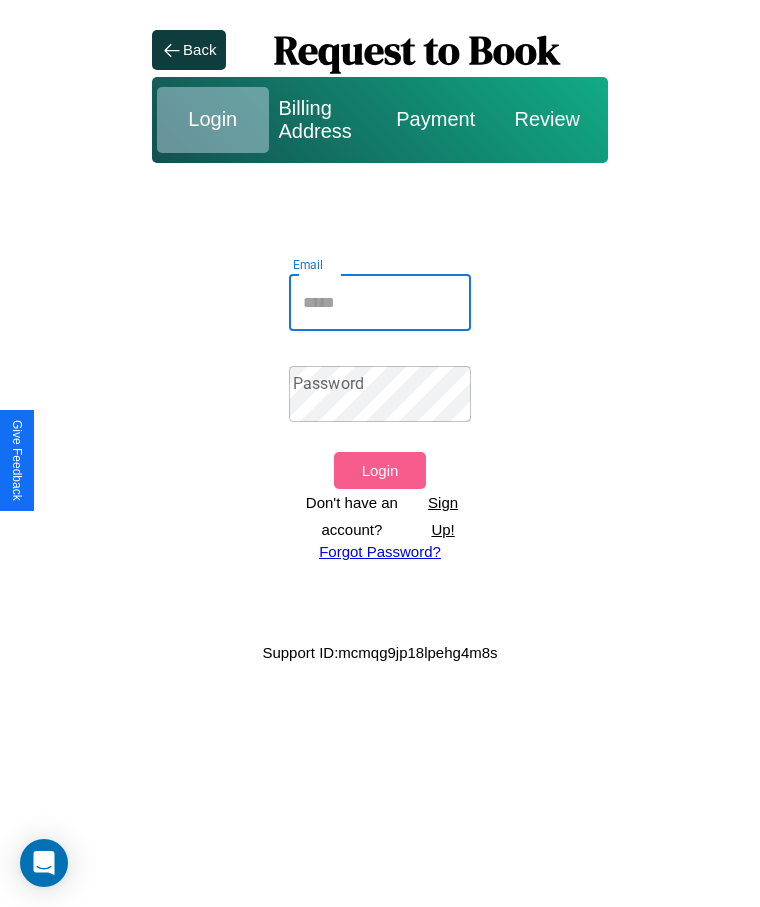 click on "Email" at bounding box center (380, 303) 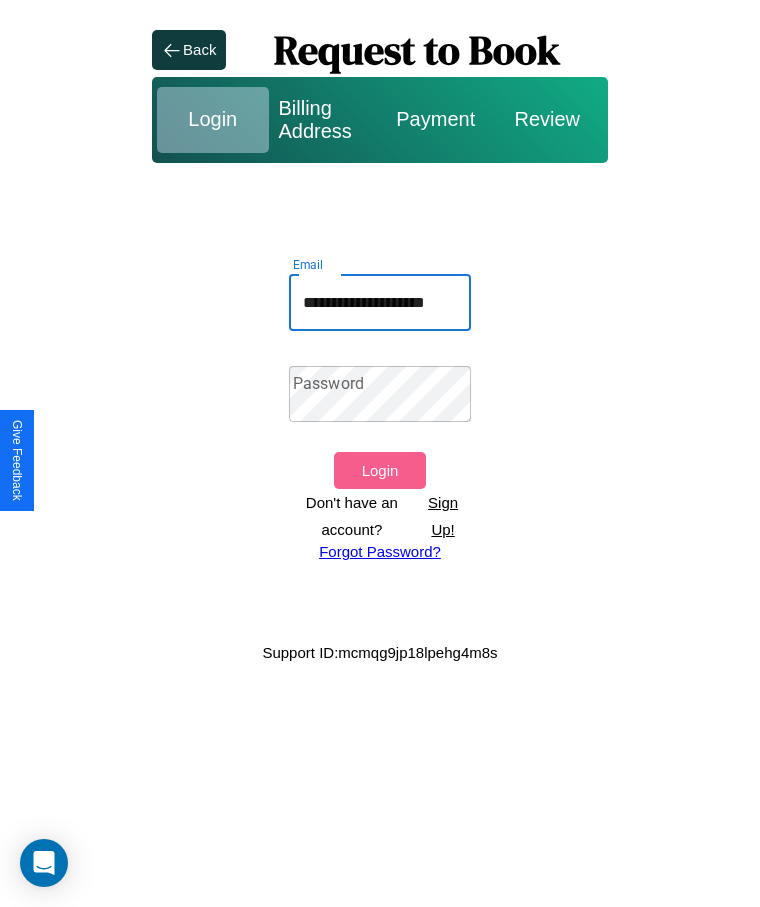 scroll, scrollTop: 0, scrollLeft: 23, axis: horizontal 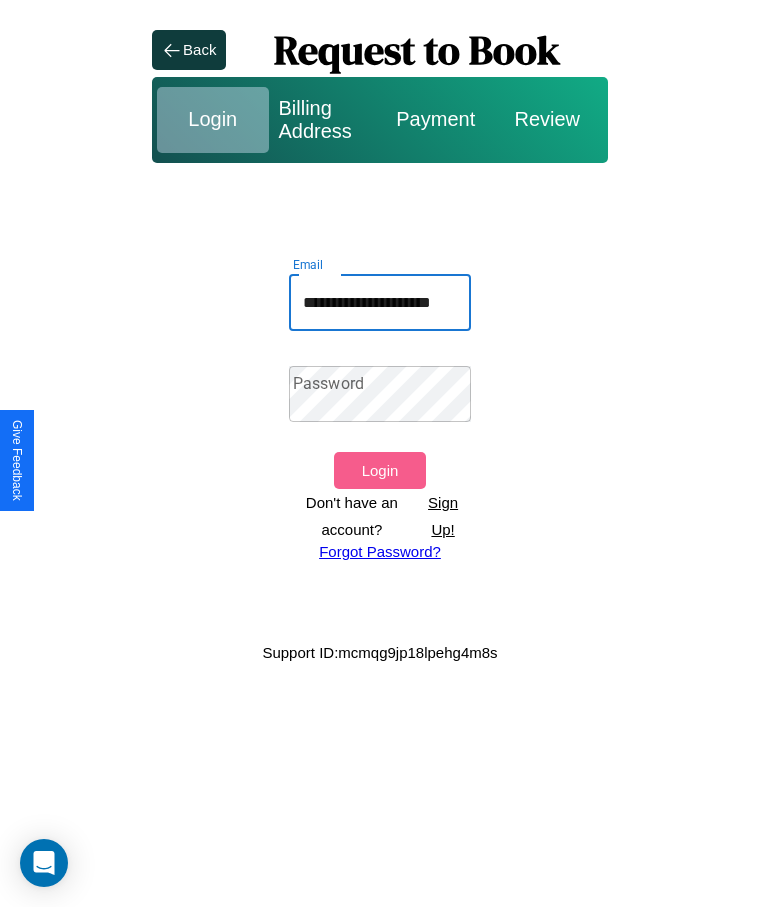 type on "**********" 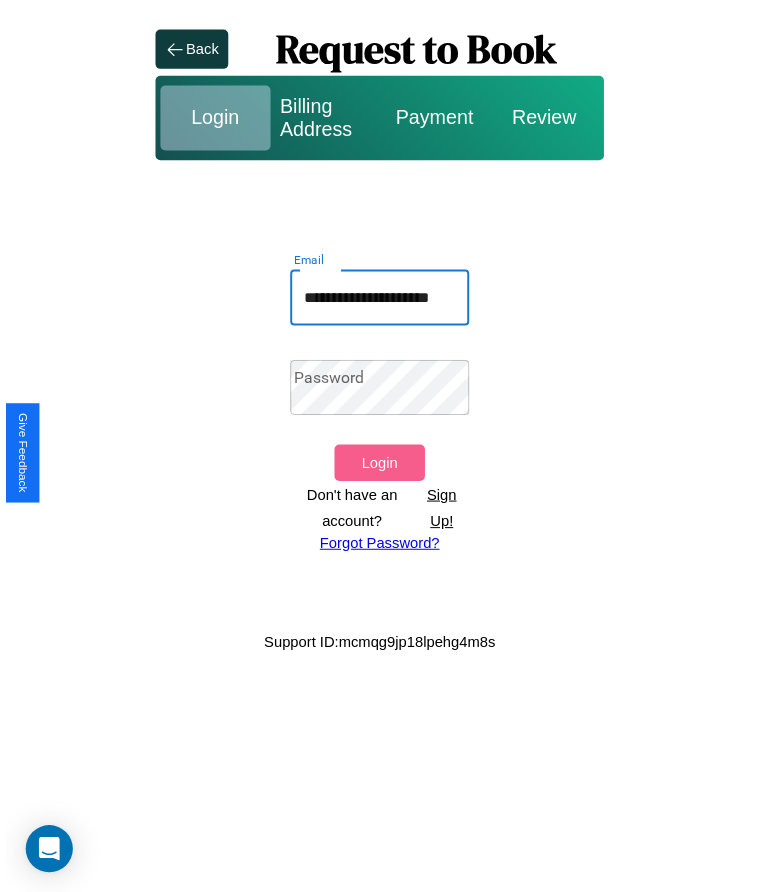 scroll, scrollTop: 0, scrollLeft: 0, axis: both 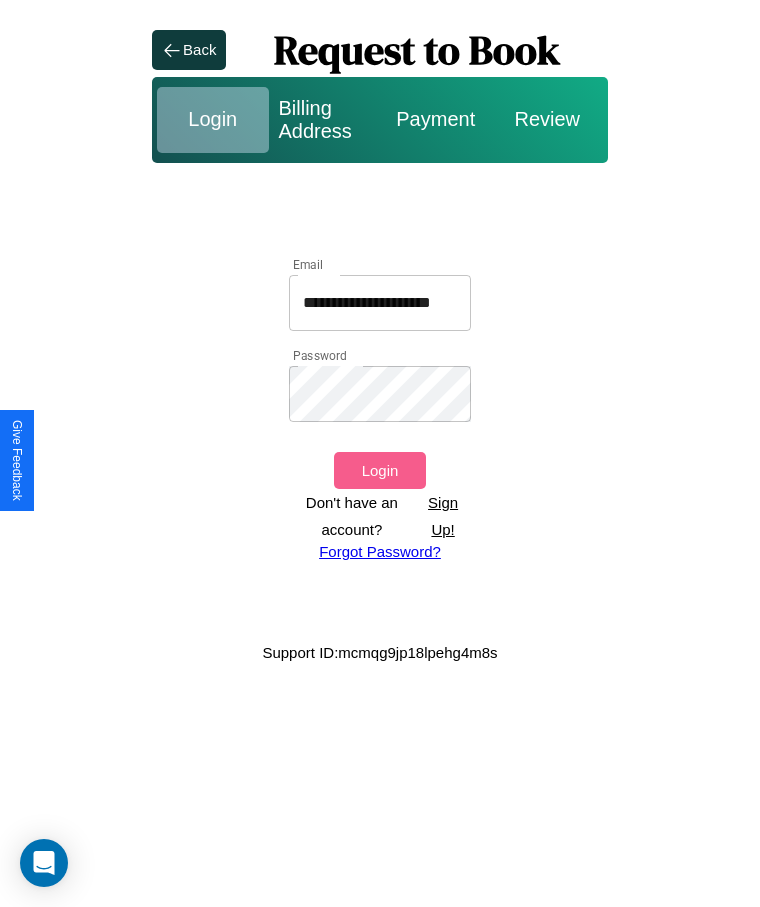 click on "Login" at bounding box center [379, 470] 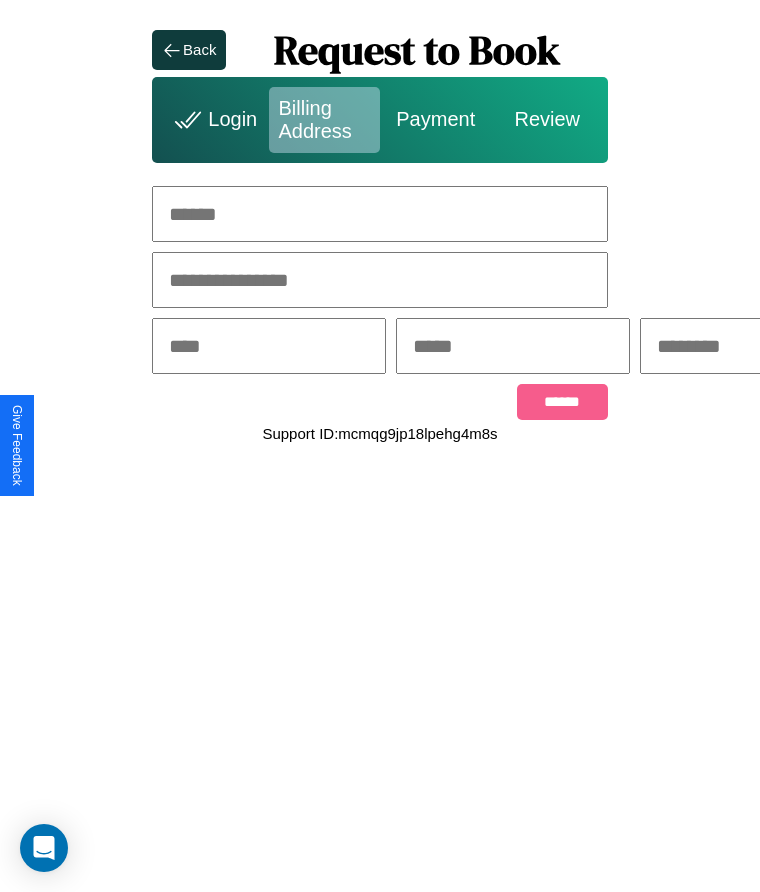 click at bounding box center [380, 214] 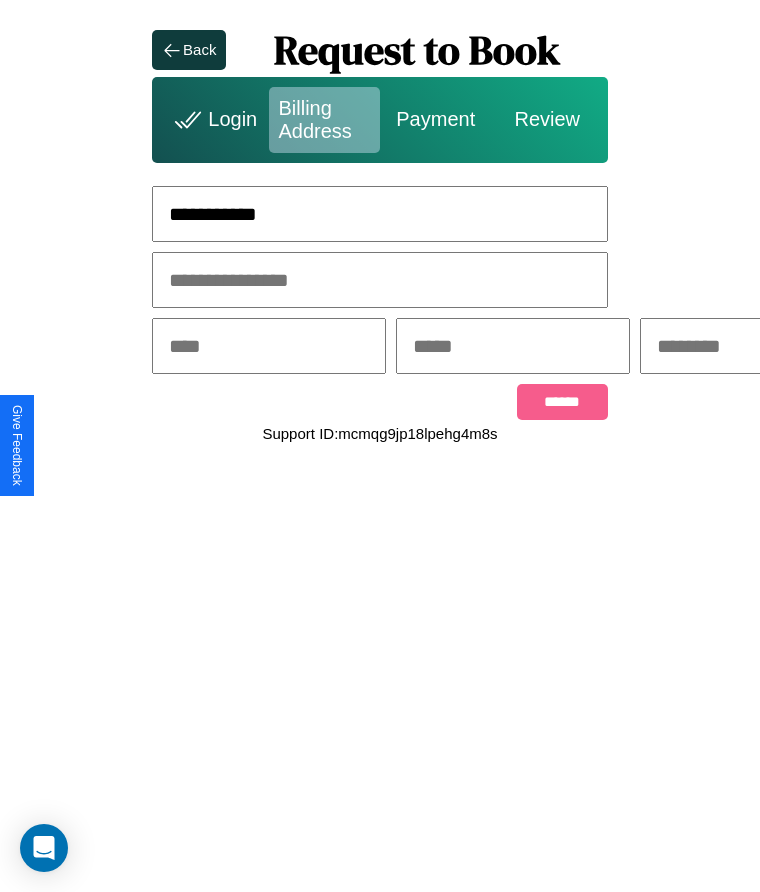 type on "**********" 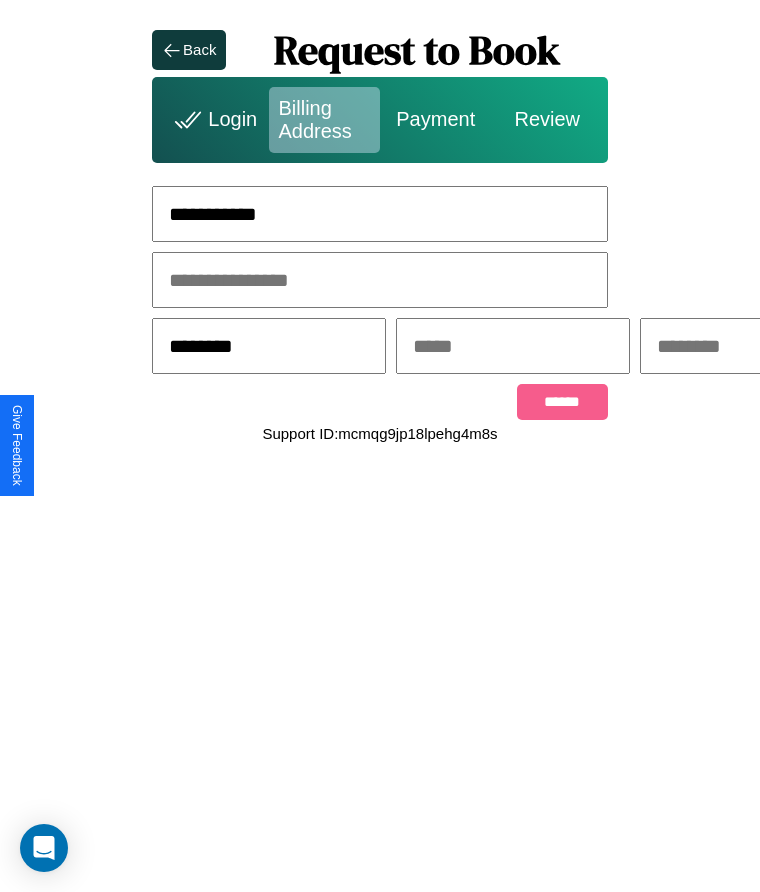 type on "********" 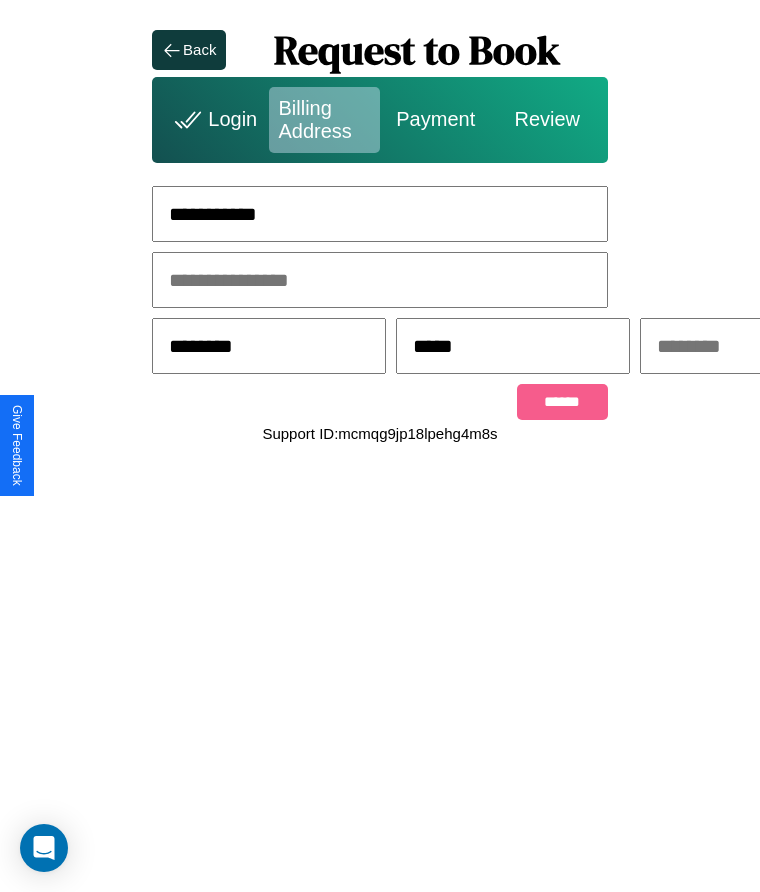 type on "*****" 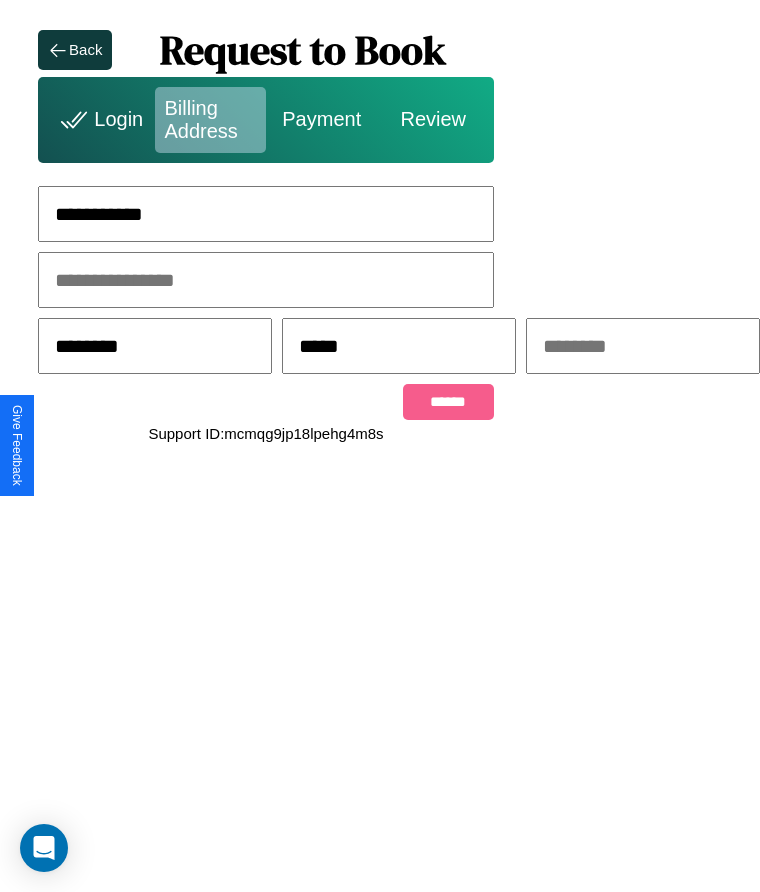 click at bounding box center [643, 346] 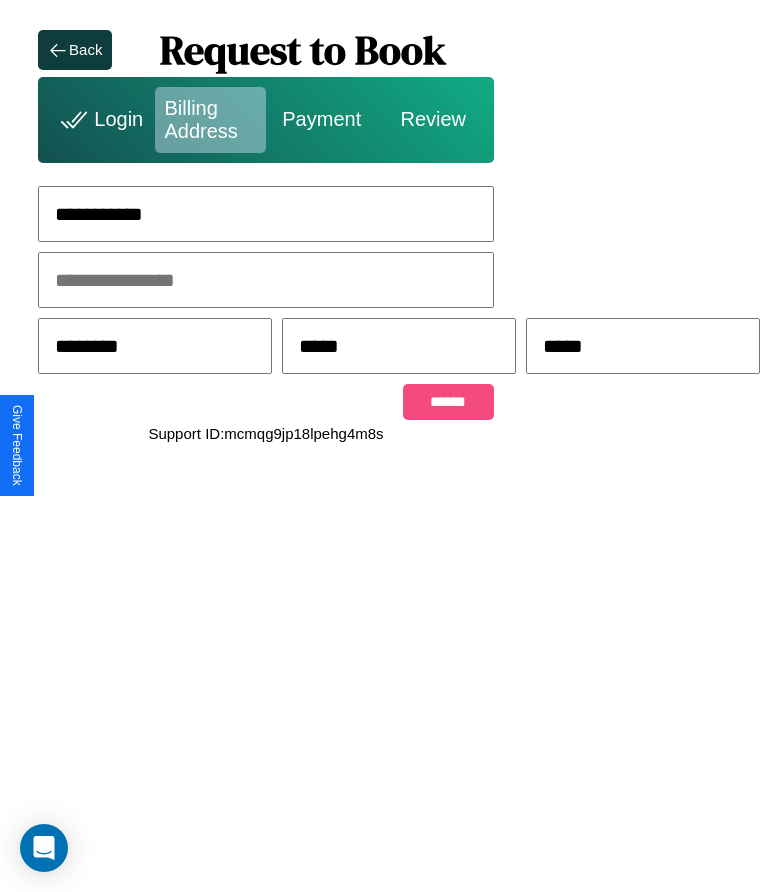 type on "*****" 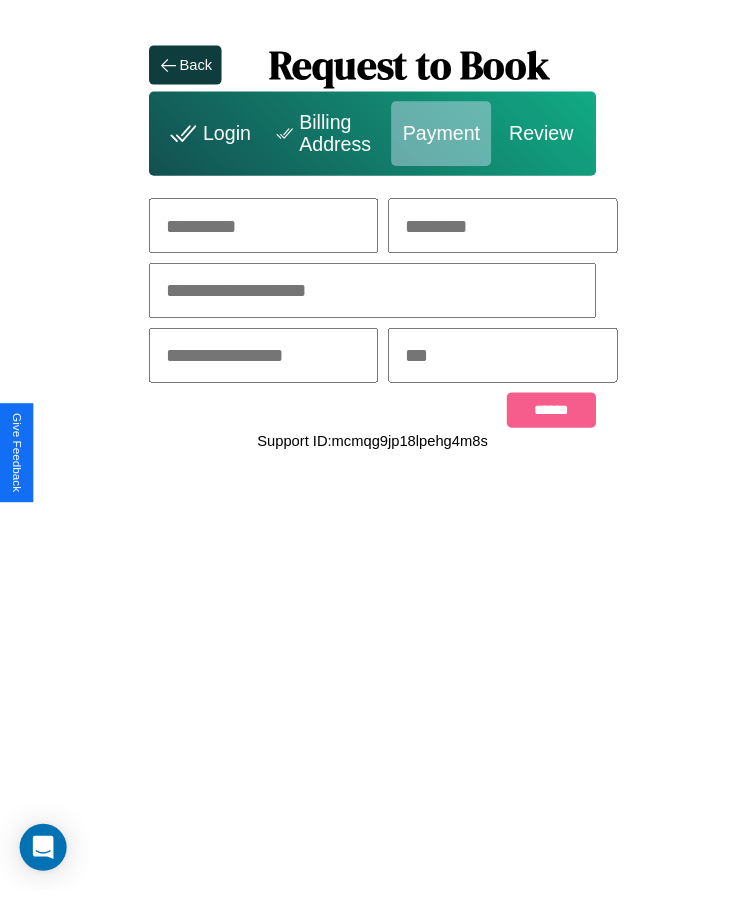 scroll, scrollTop: 0, scrollLeft: 0, axis: both 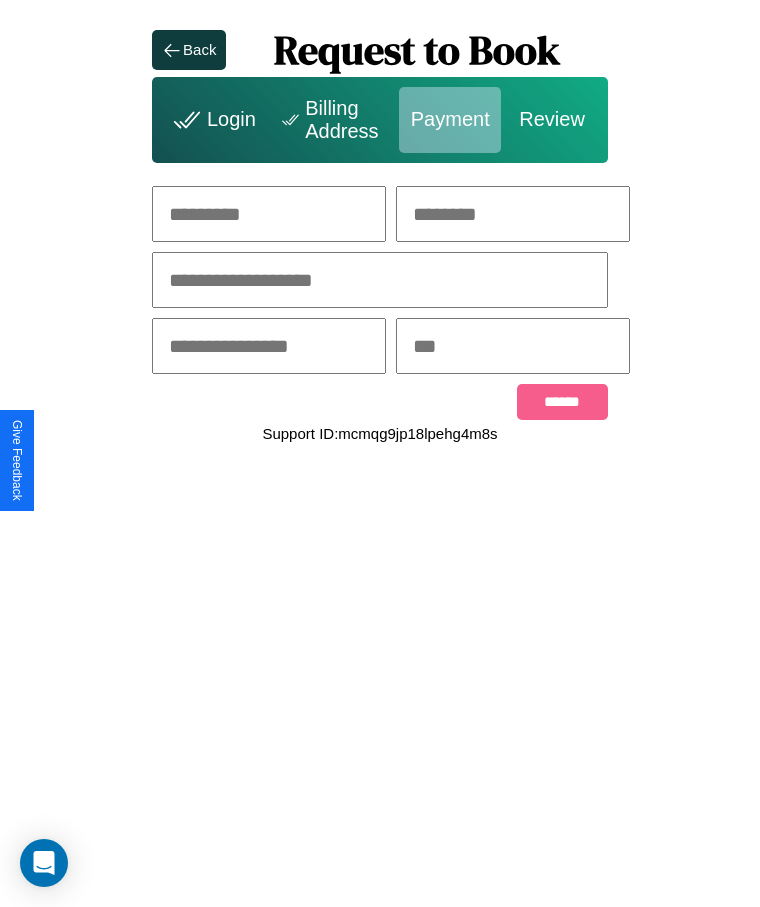click at bounding box center [269, 214] 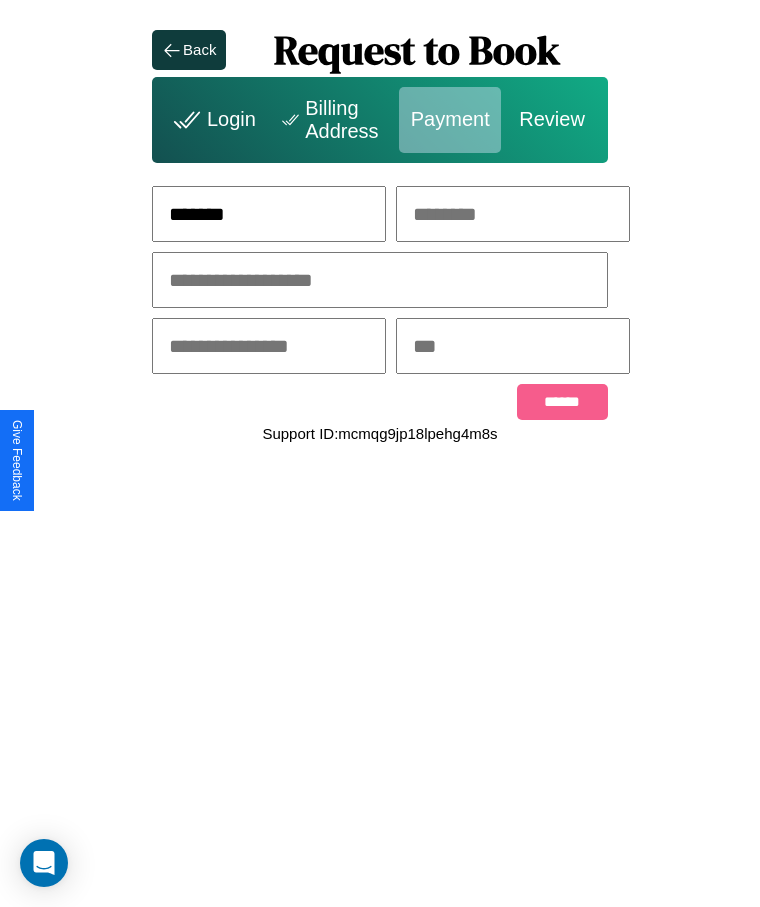 type on "*******" 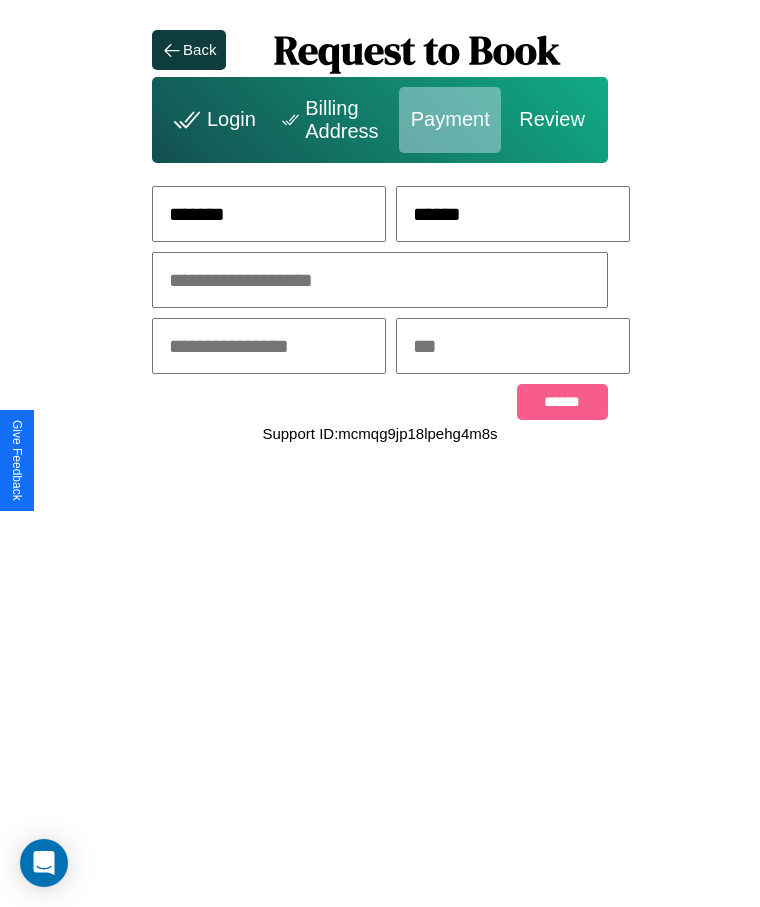 type on "******" 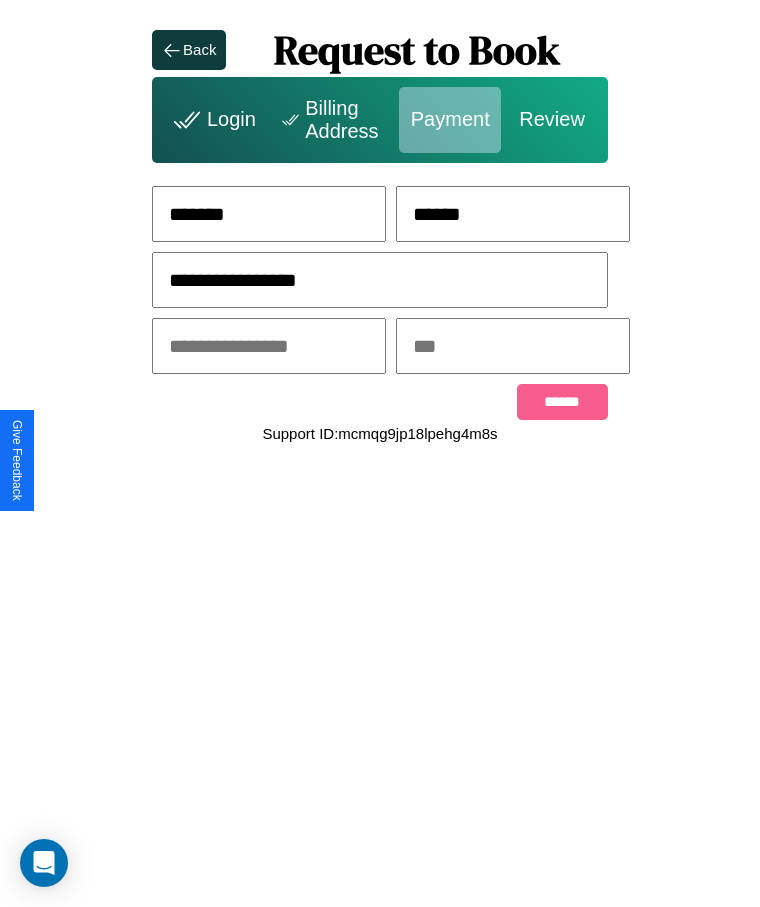 type on "**********" 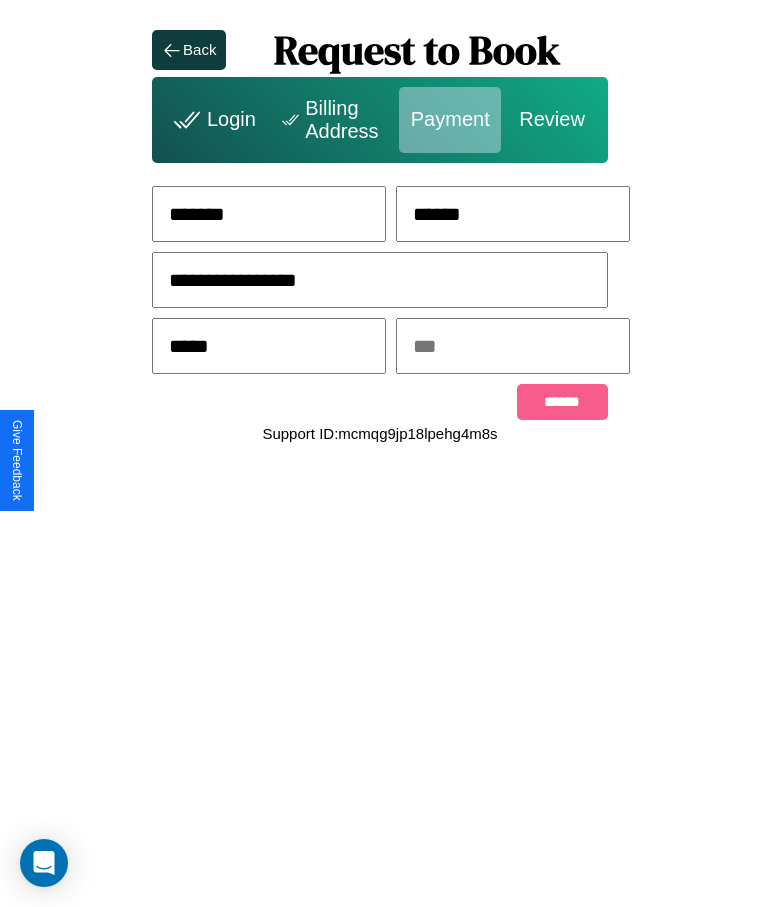 type on "*****" 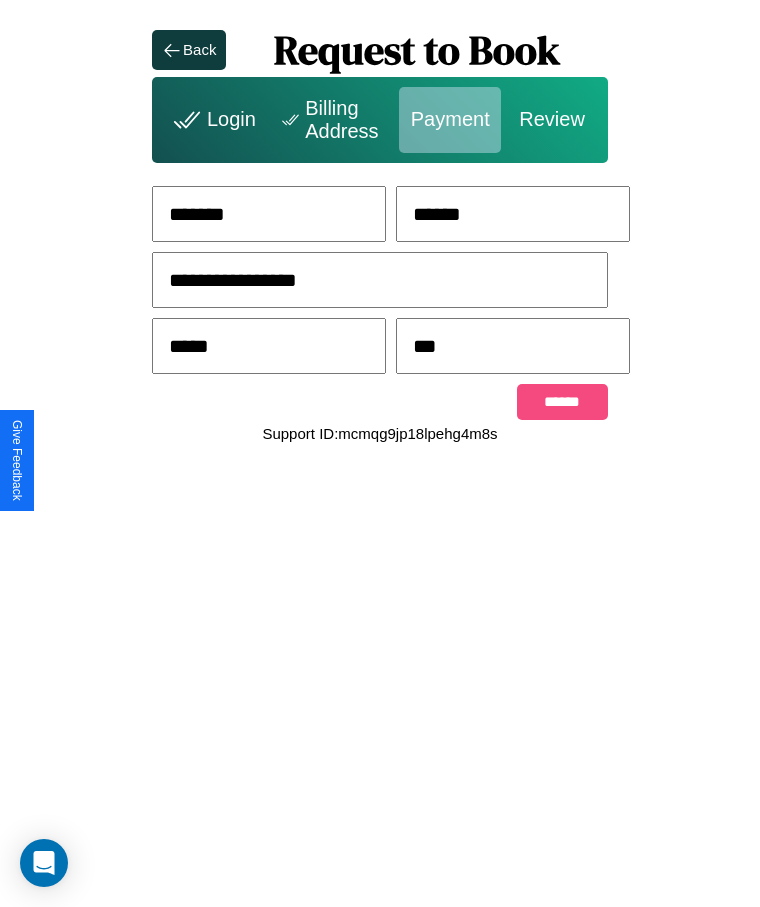 type on "***" 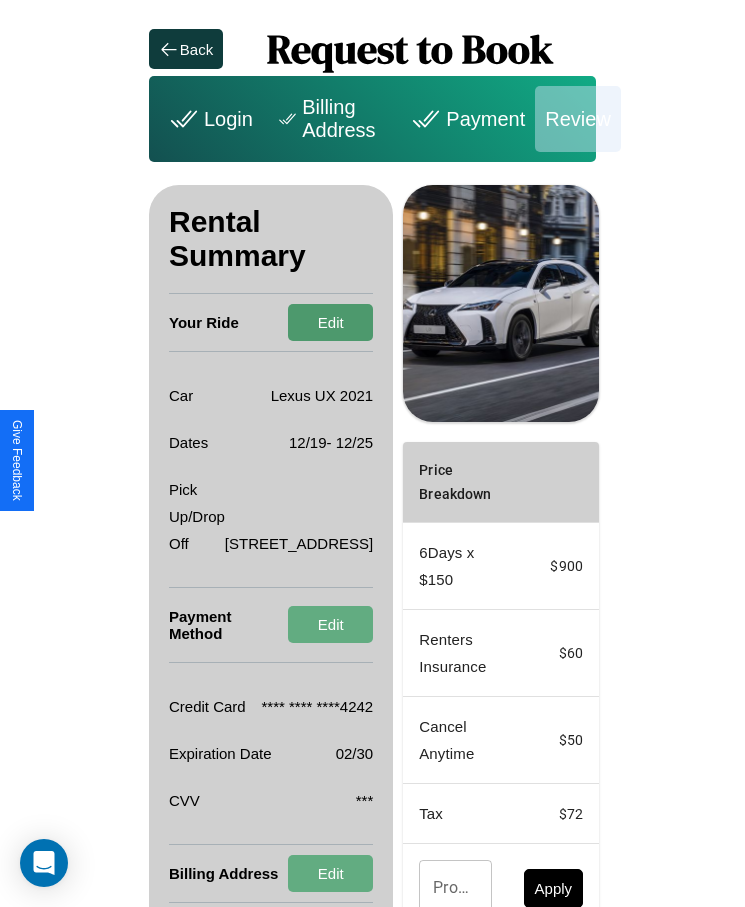 click on "Edit" at bounding box center [330, 322] 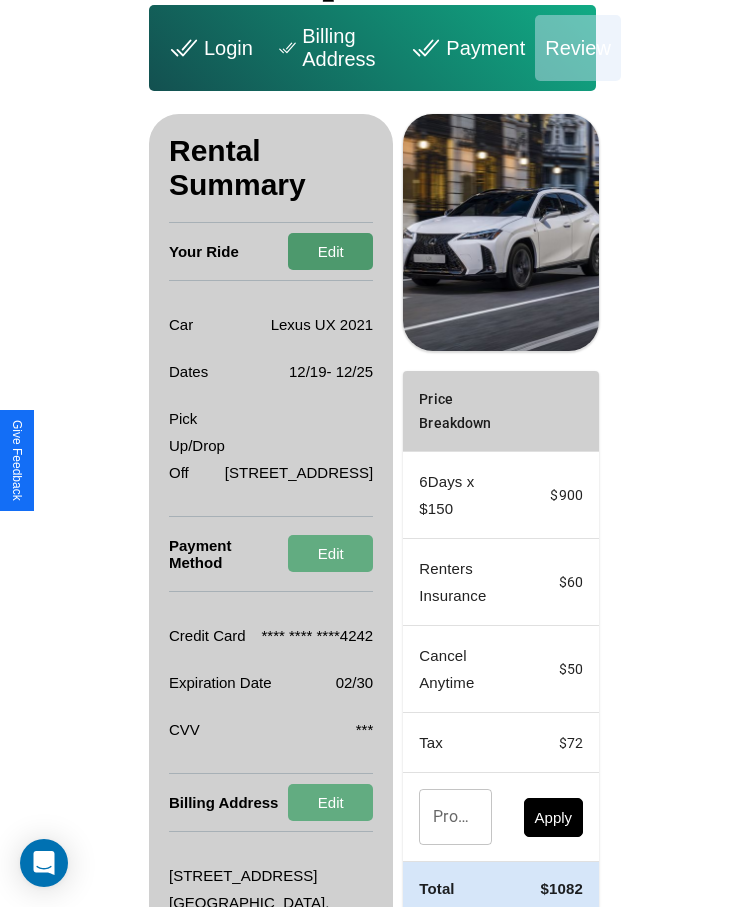 scroll, scrollTop: 137, scrollLeft: 0, axis: vertical 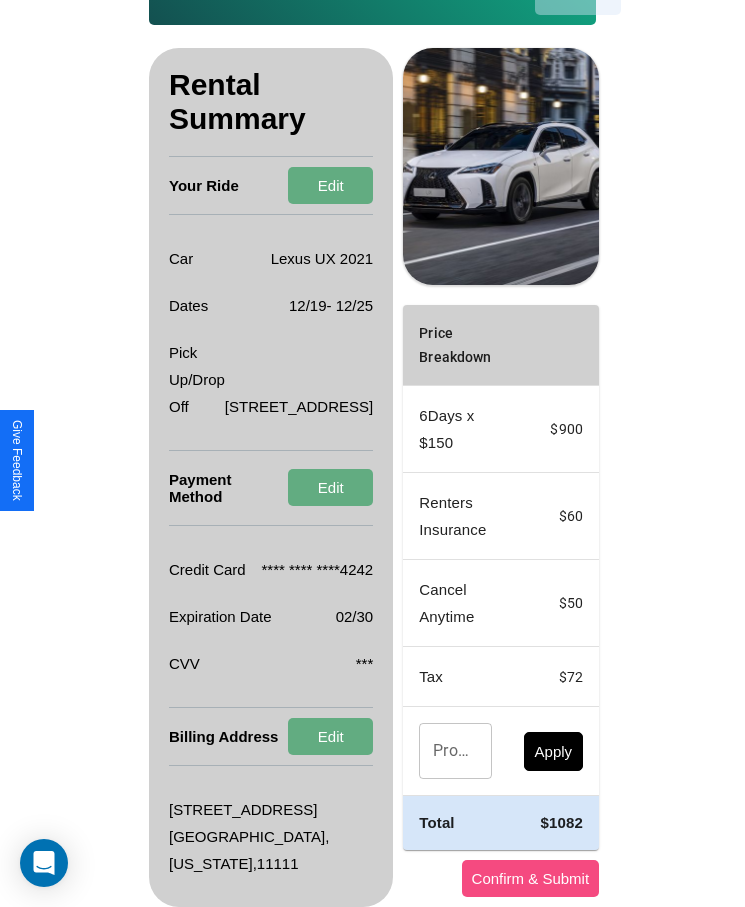 click on "Confirm & Submit" at bounding box center (531, 878) 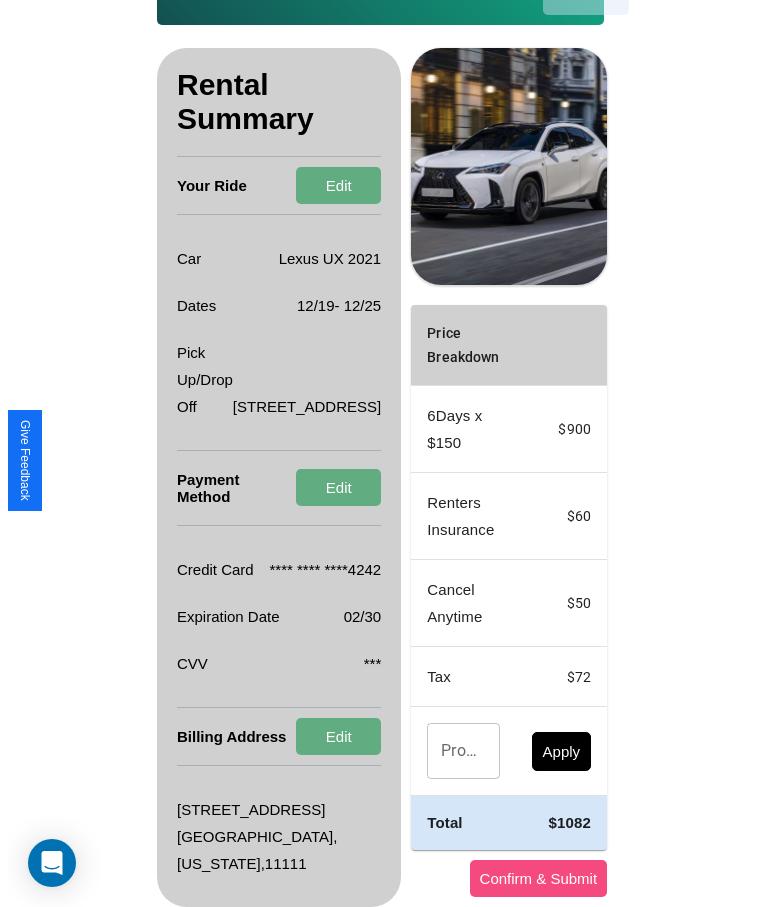 scroll, scrollTop: 0, scrollLeft: 0, axis: both 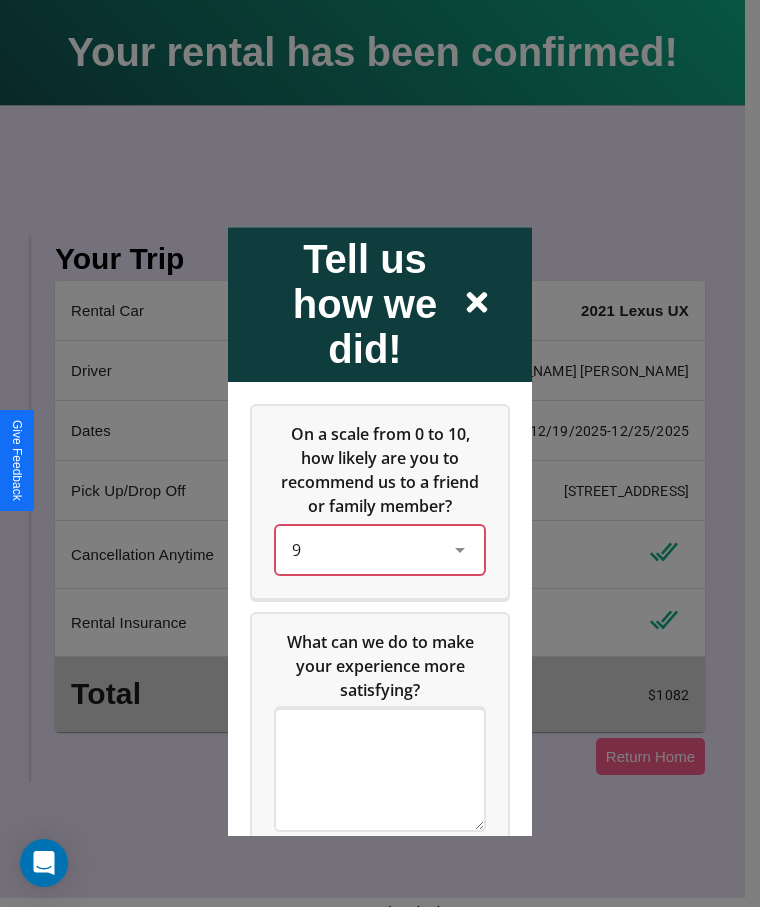 click on "9" at bounding box center (364, 550) 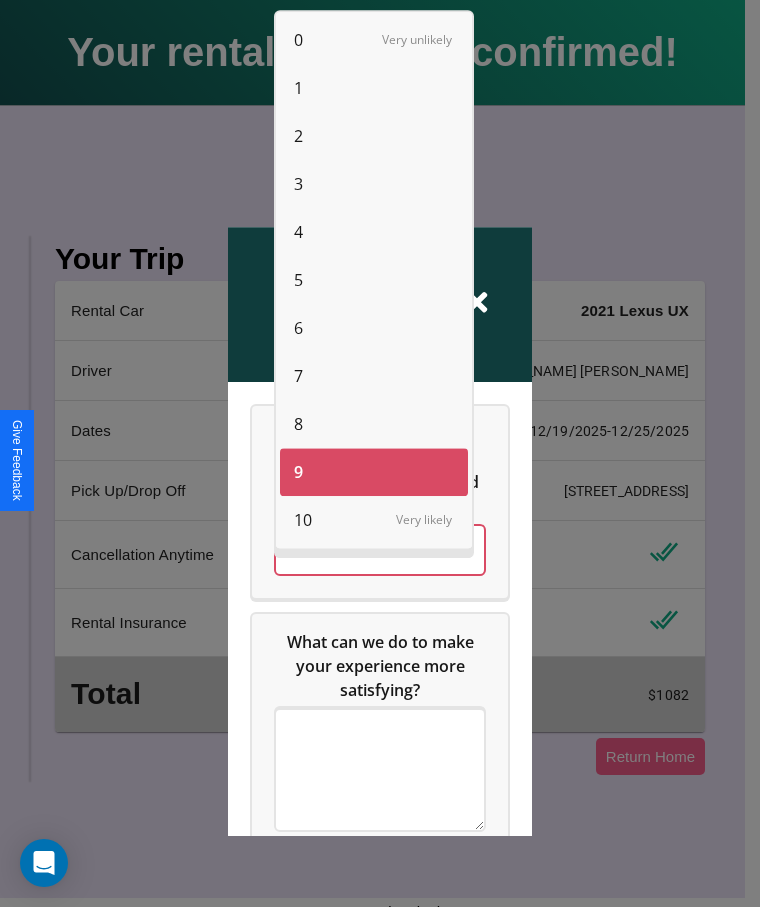 click on "10" at bounding box center (303, 520) 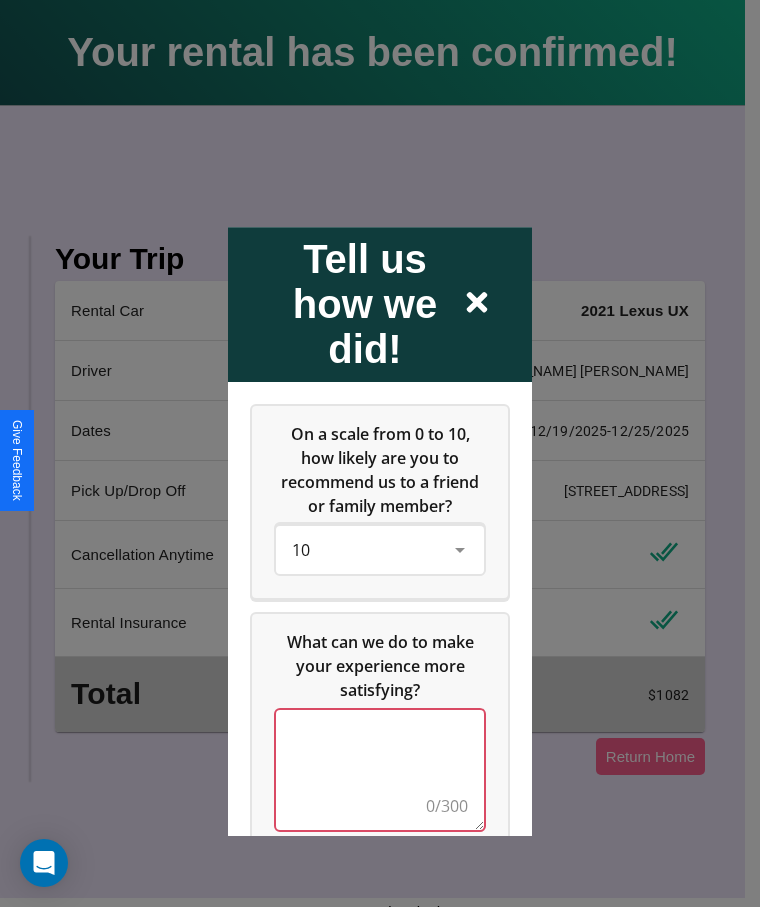 click at bounding box center [380, 770] 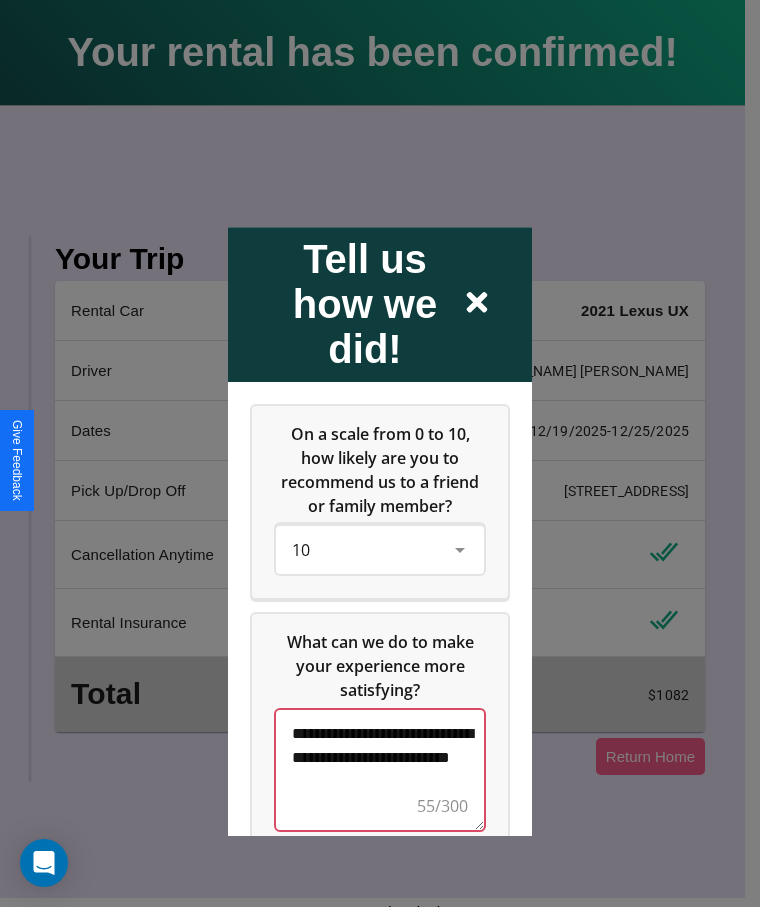 scroll, scrollTop: 6, scrollLeft: 0, axis: vertical 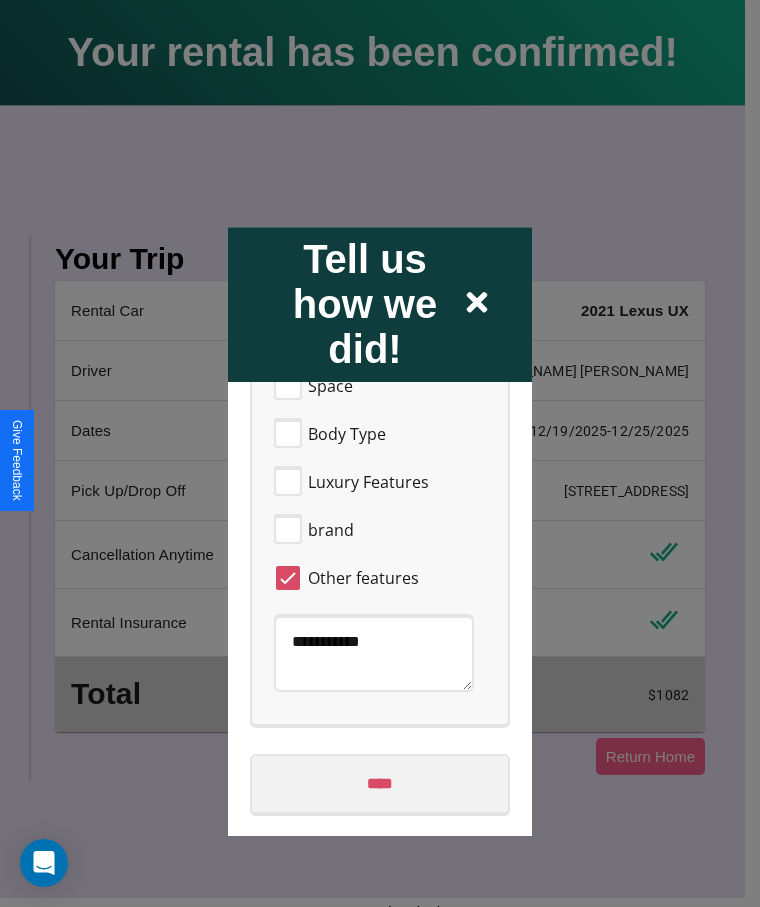 type on "**********" 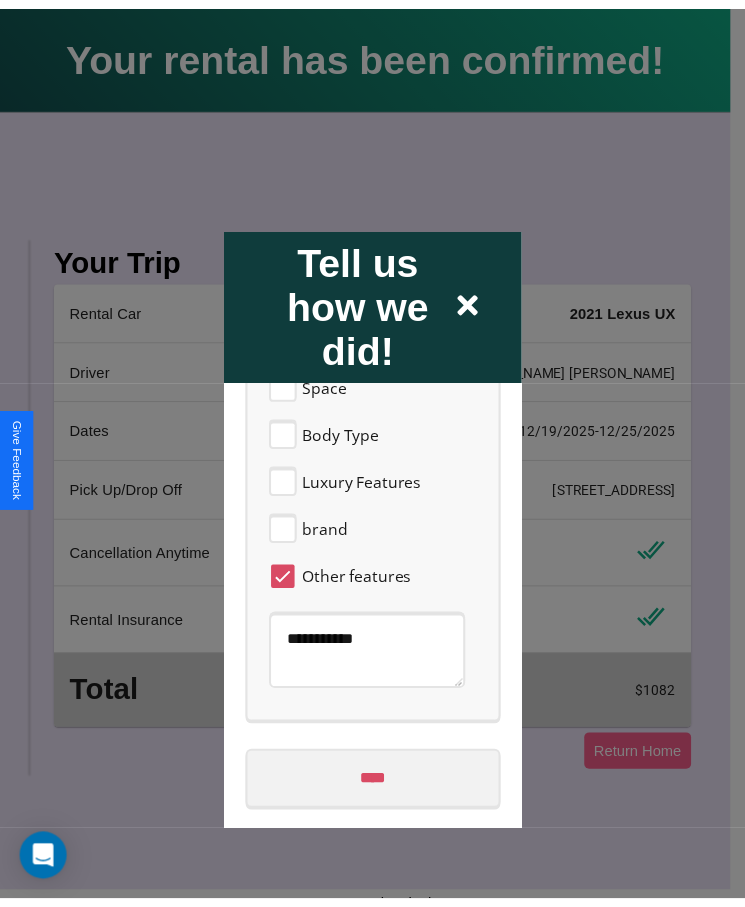 scroll, scrollTop: 0, scrollLeft: 0, axis: both 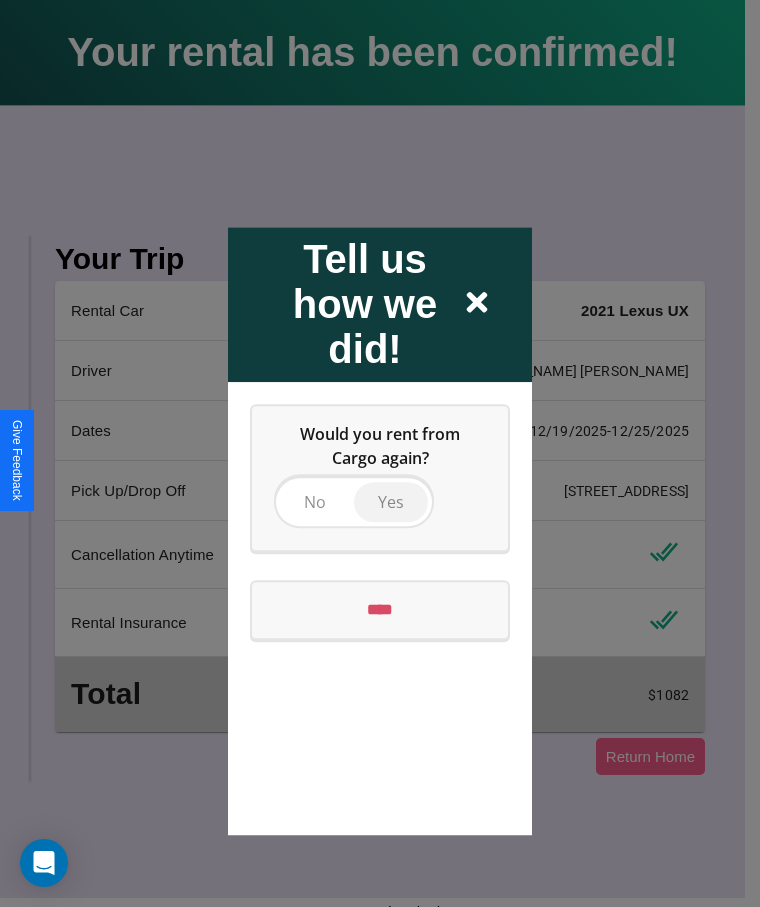 click on "Yes" at bounding box center (391, 502) 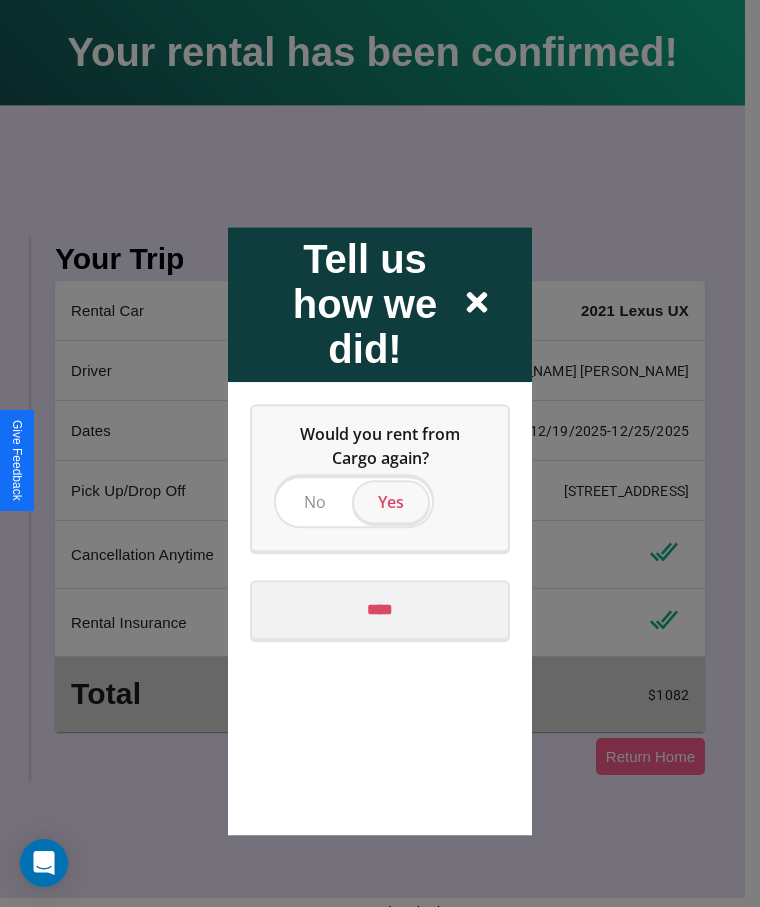 click on "****" at bounding box center (380, 610) 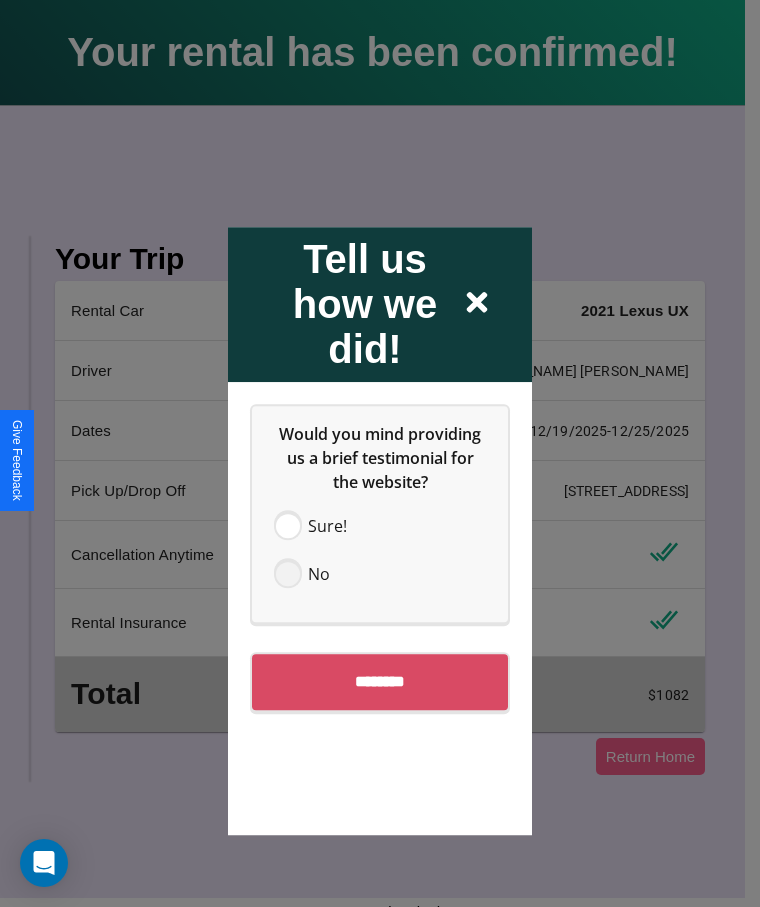 click at bounding box center (288, 574) 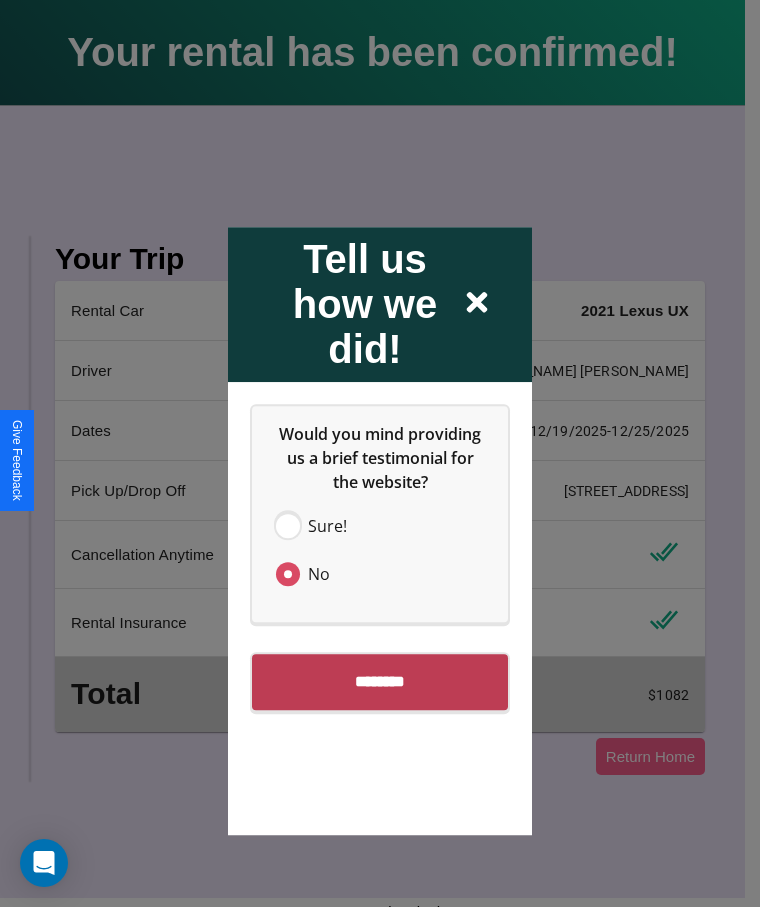 click on "********" at bounding box center (380, 682) 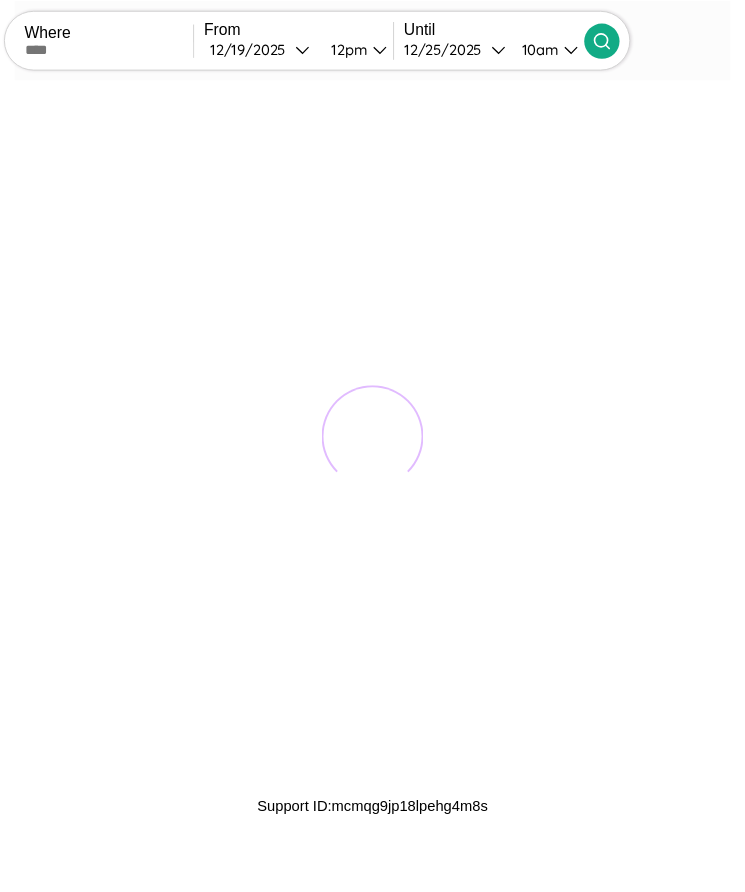scroll, scrollTop: 0, scrollLeft: 0, axis: both 